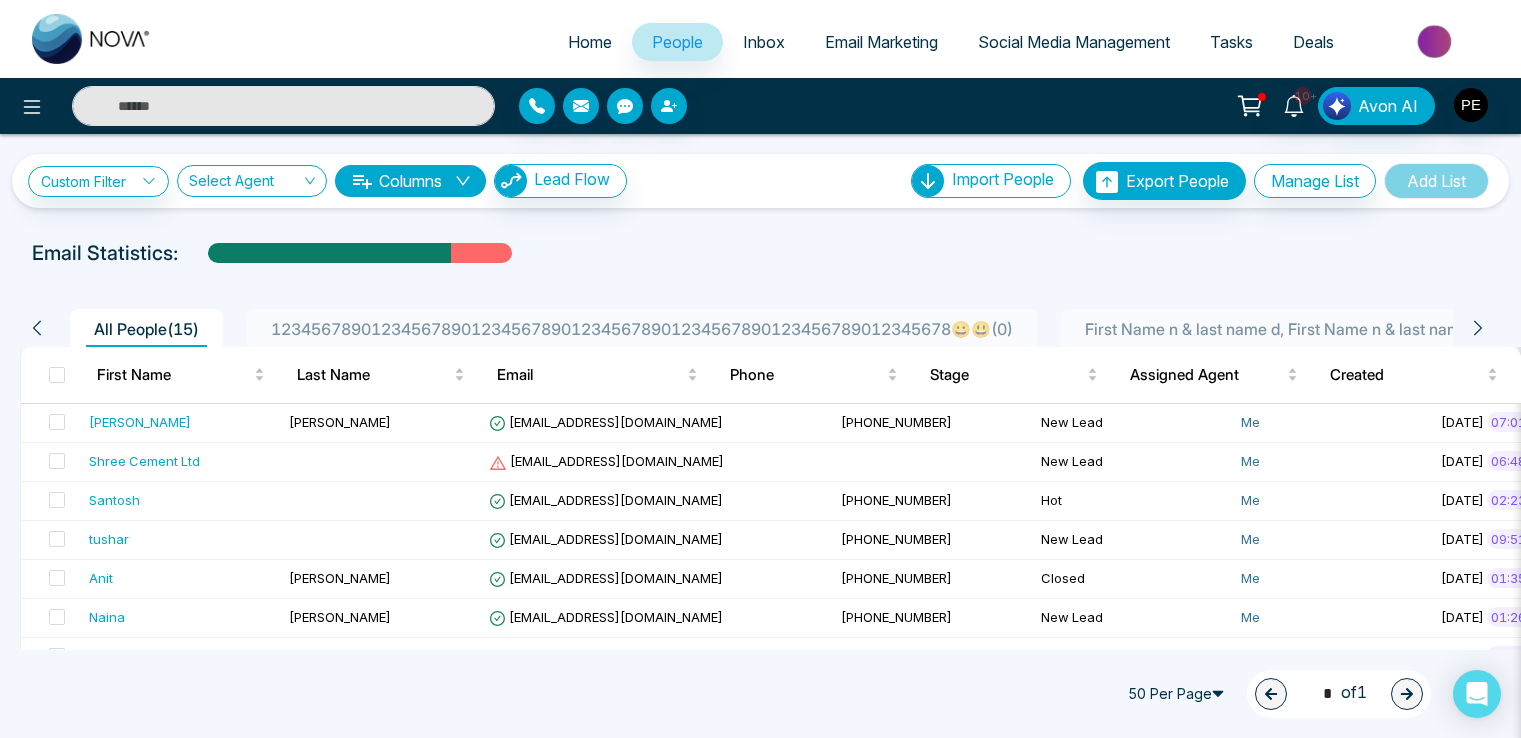 scroll, scrollTop: 0, scrollLeft: 0, axis: both 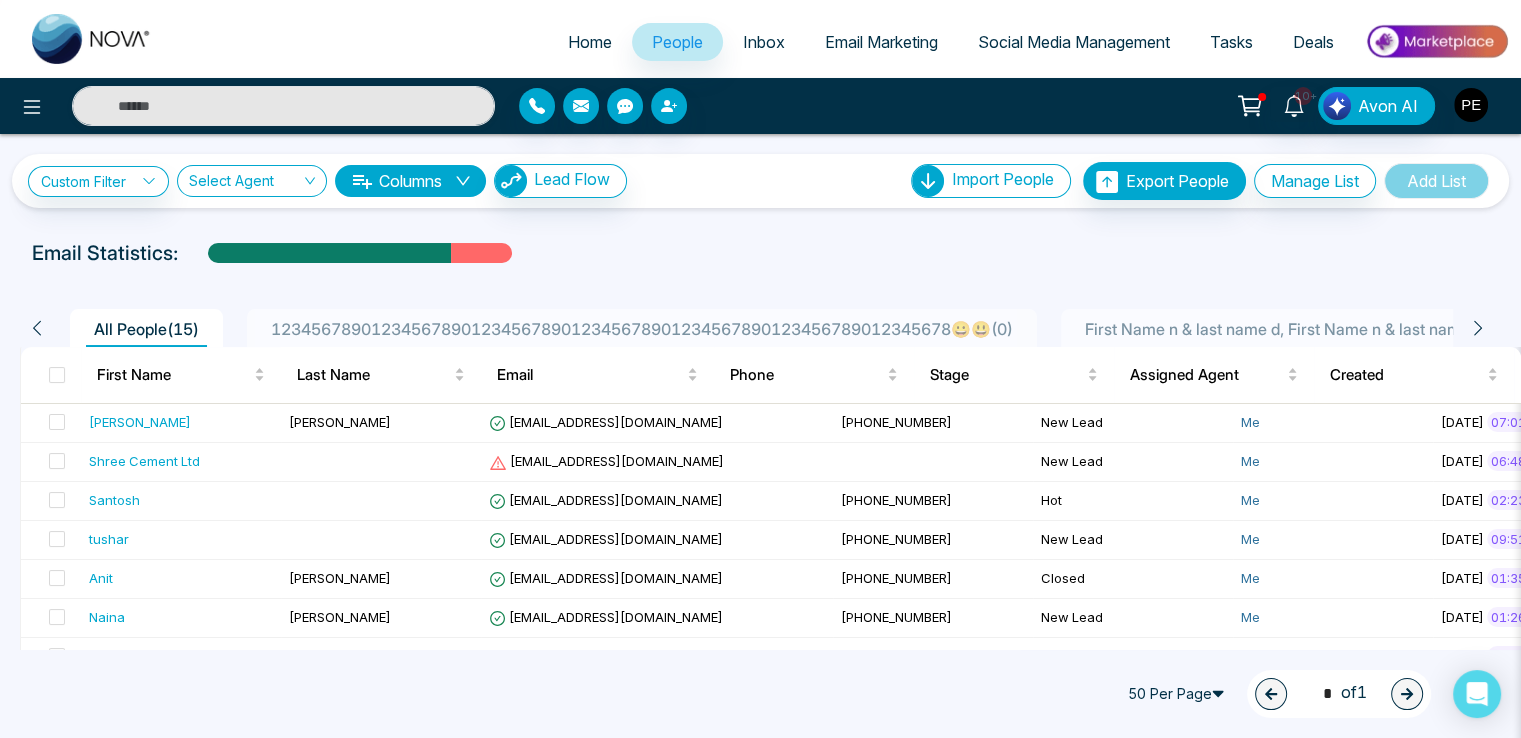 click at bounding box center (1471, 105) 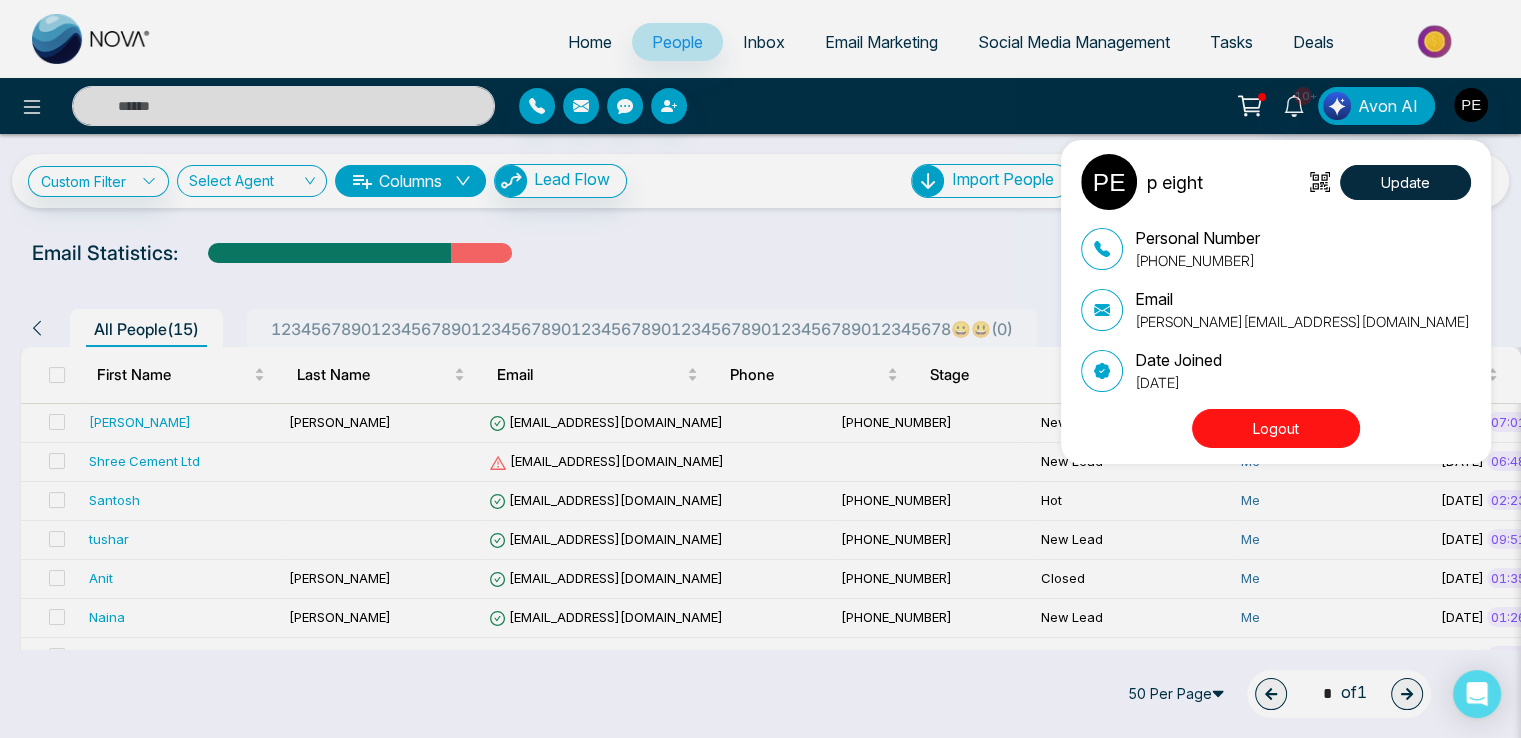 click on "Logout" at bounding box center (1276, 428) 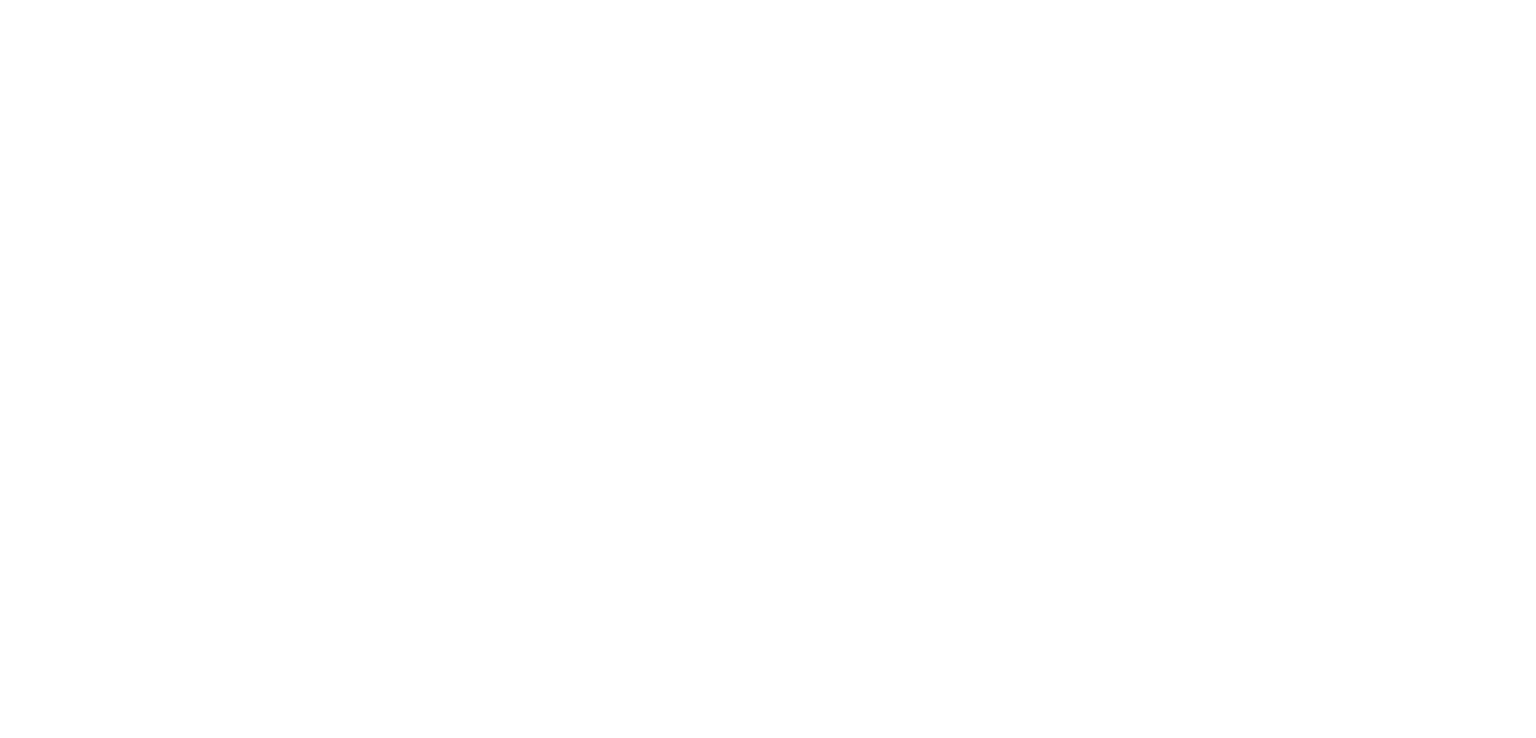 scroll, scrollTop: 0, scrollLeft: 0, axis: both 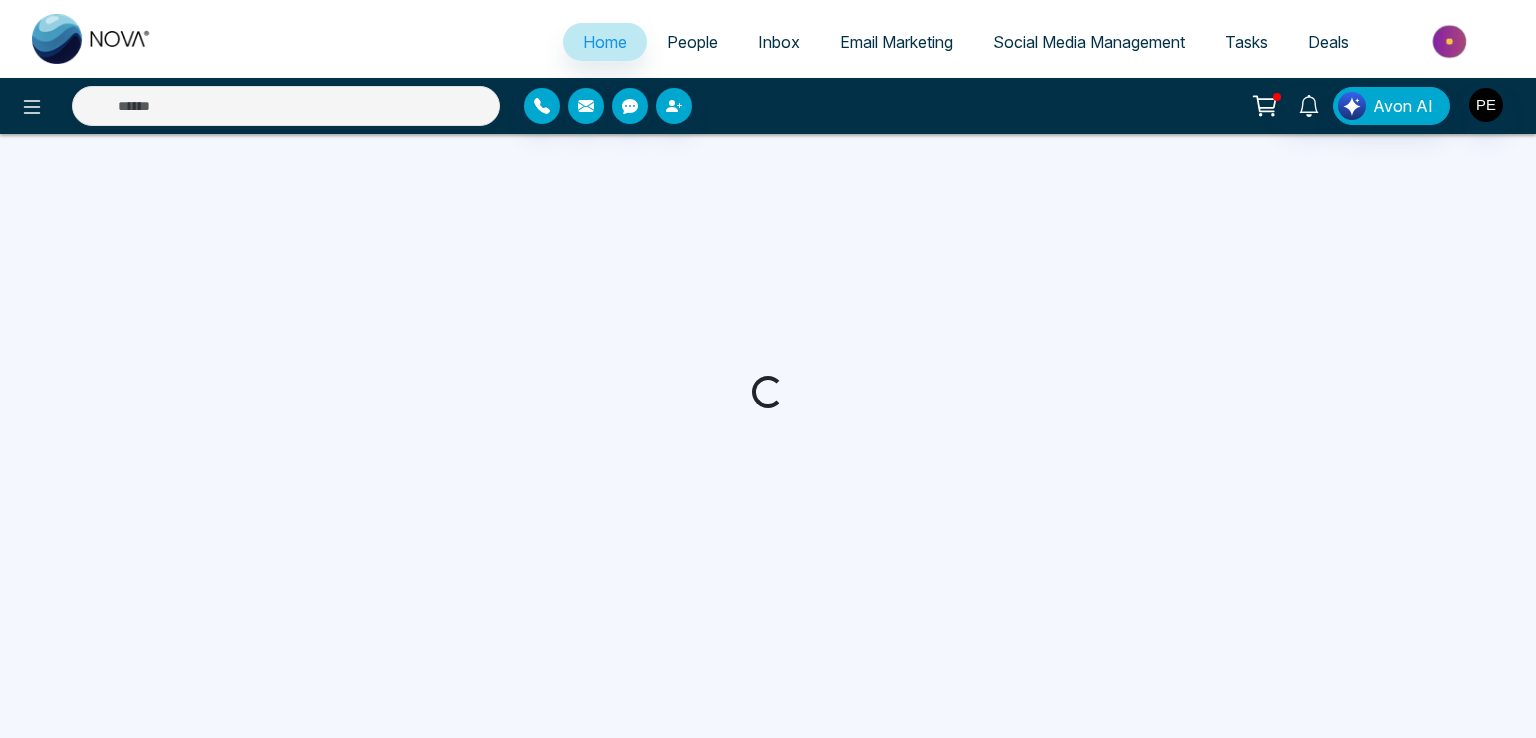 select on "*" 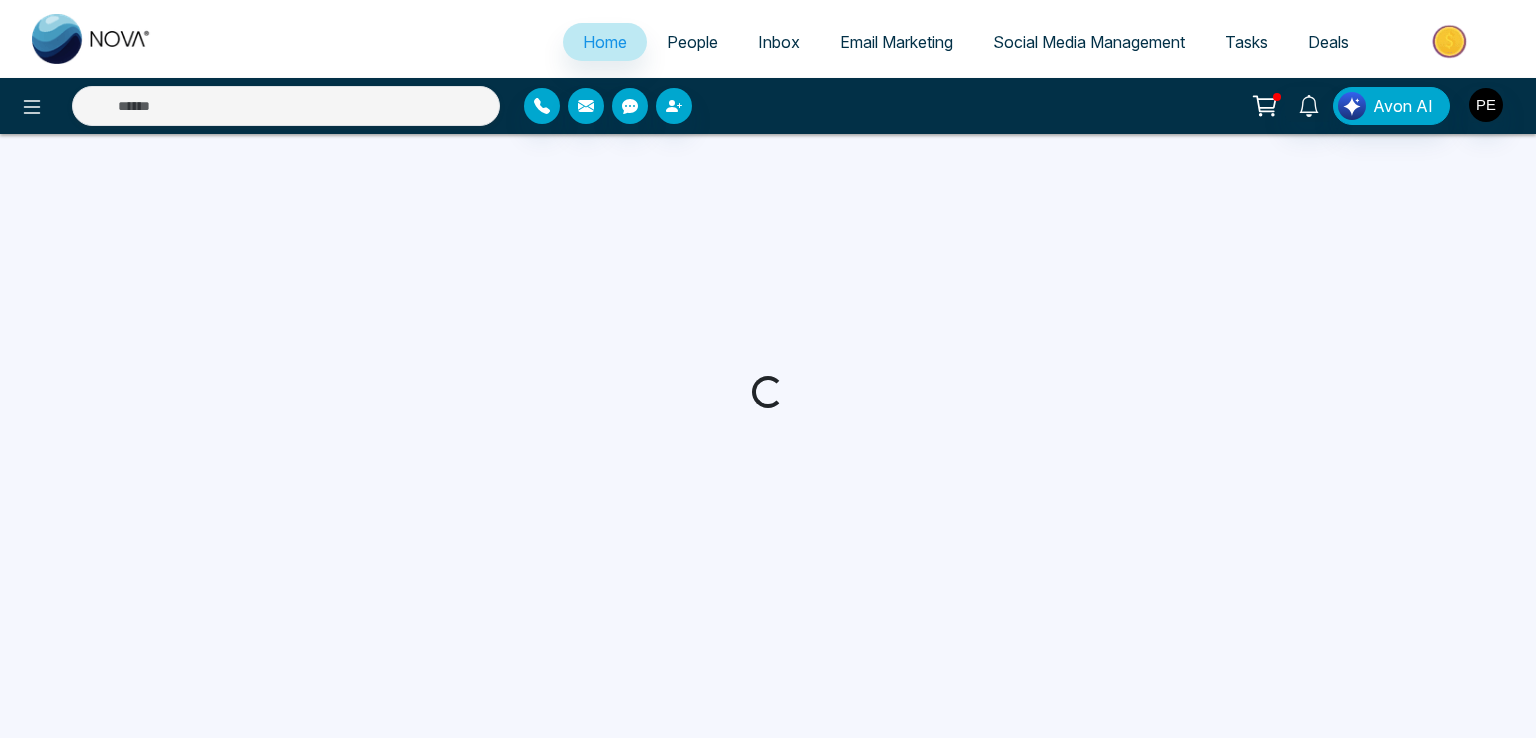 select on "*" 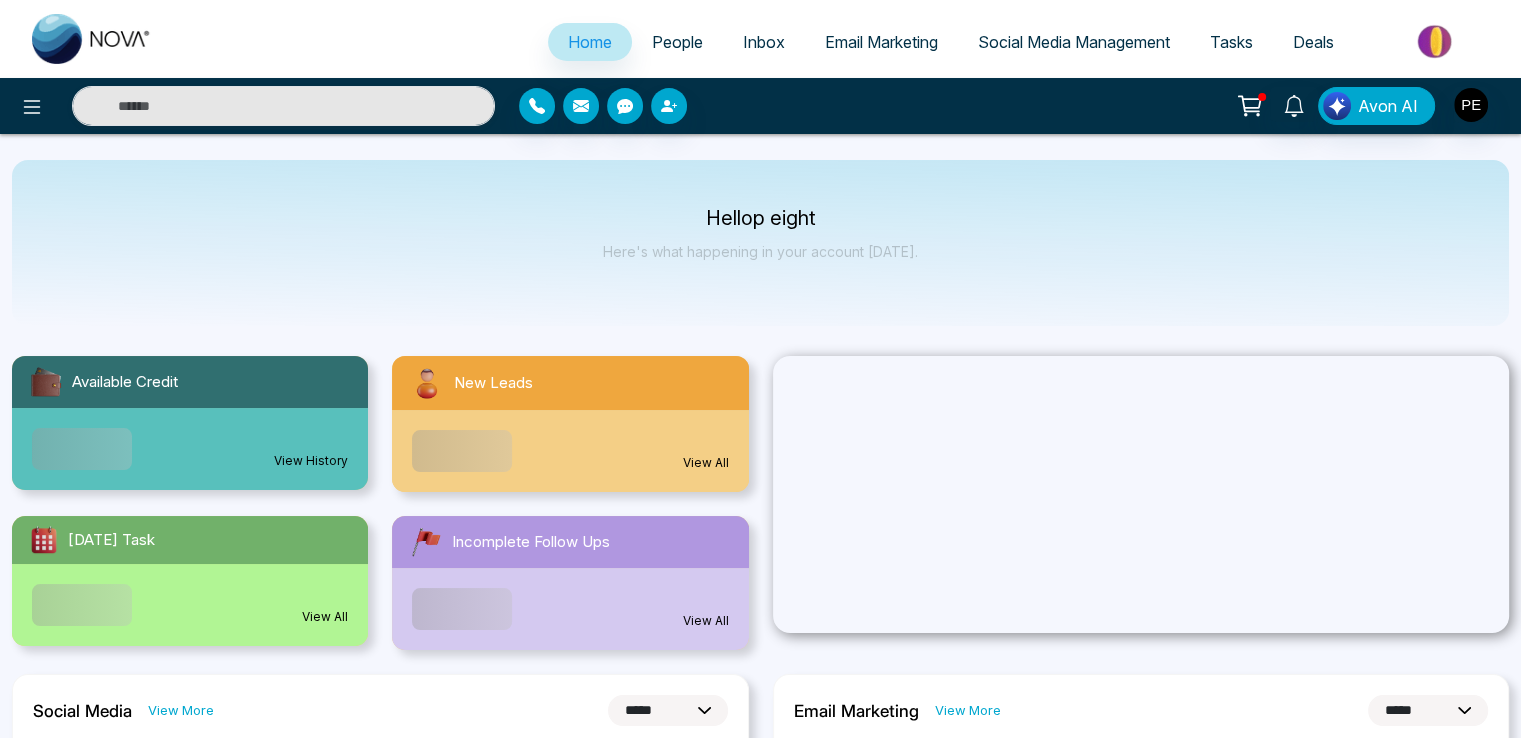 click on "Social Media Management" at bounding box center (1074, 42) 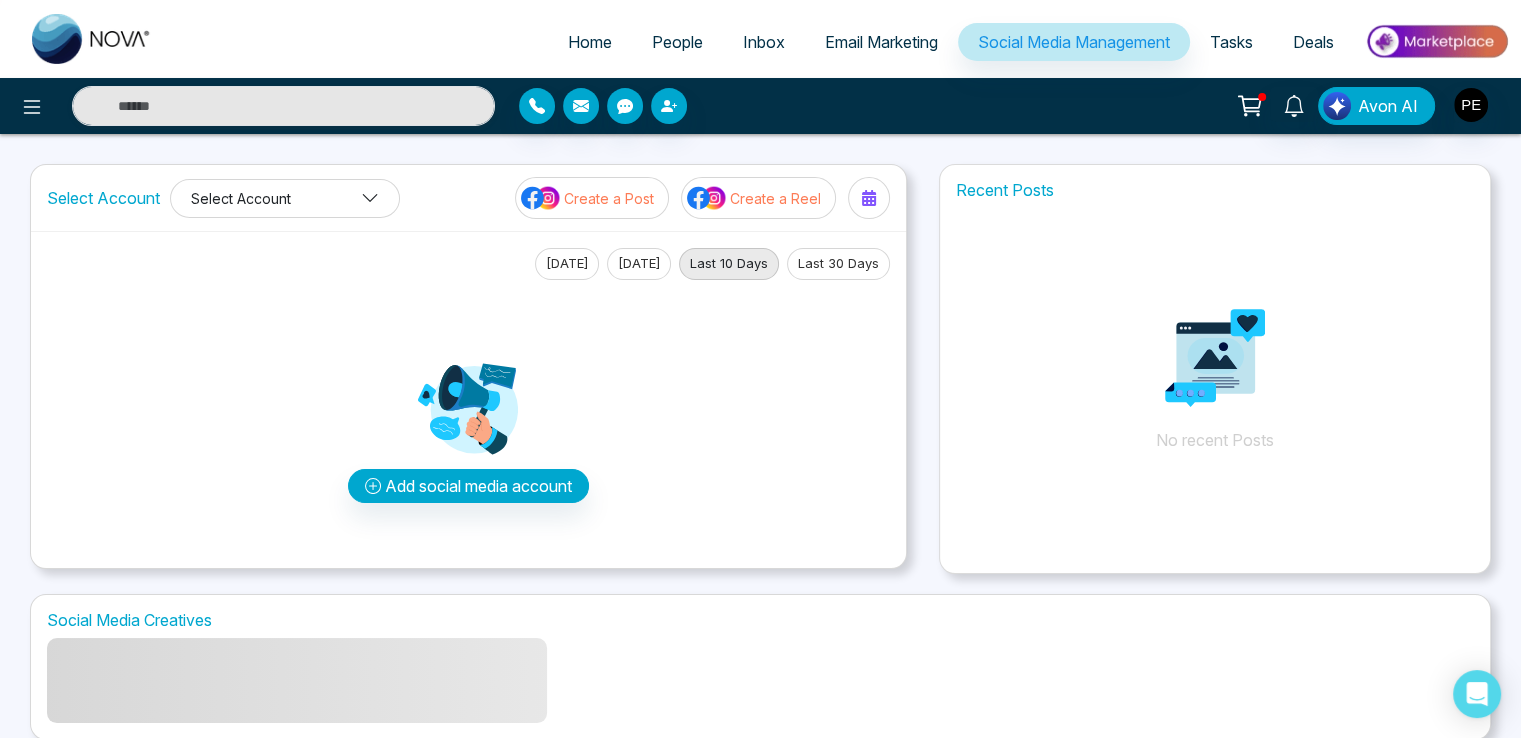 click on "Select Account" at bounding box center [285, 198] 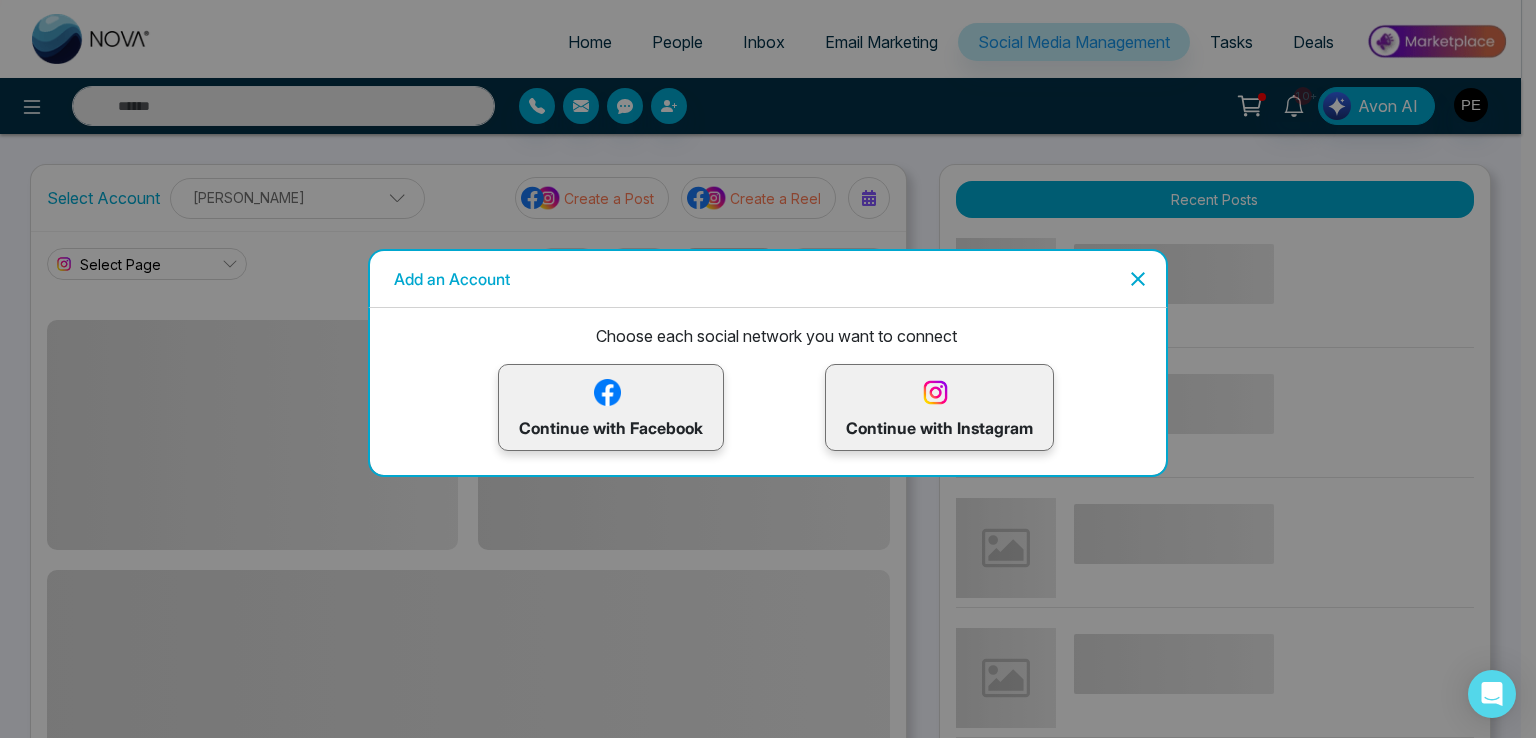 click 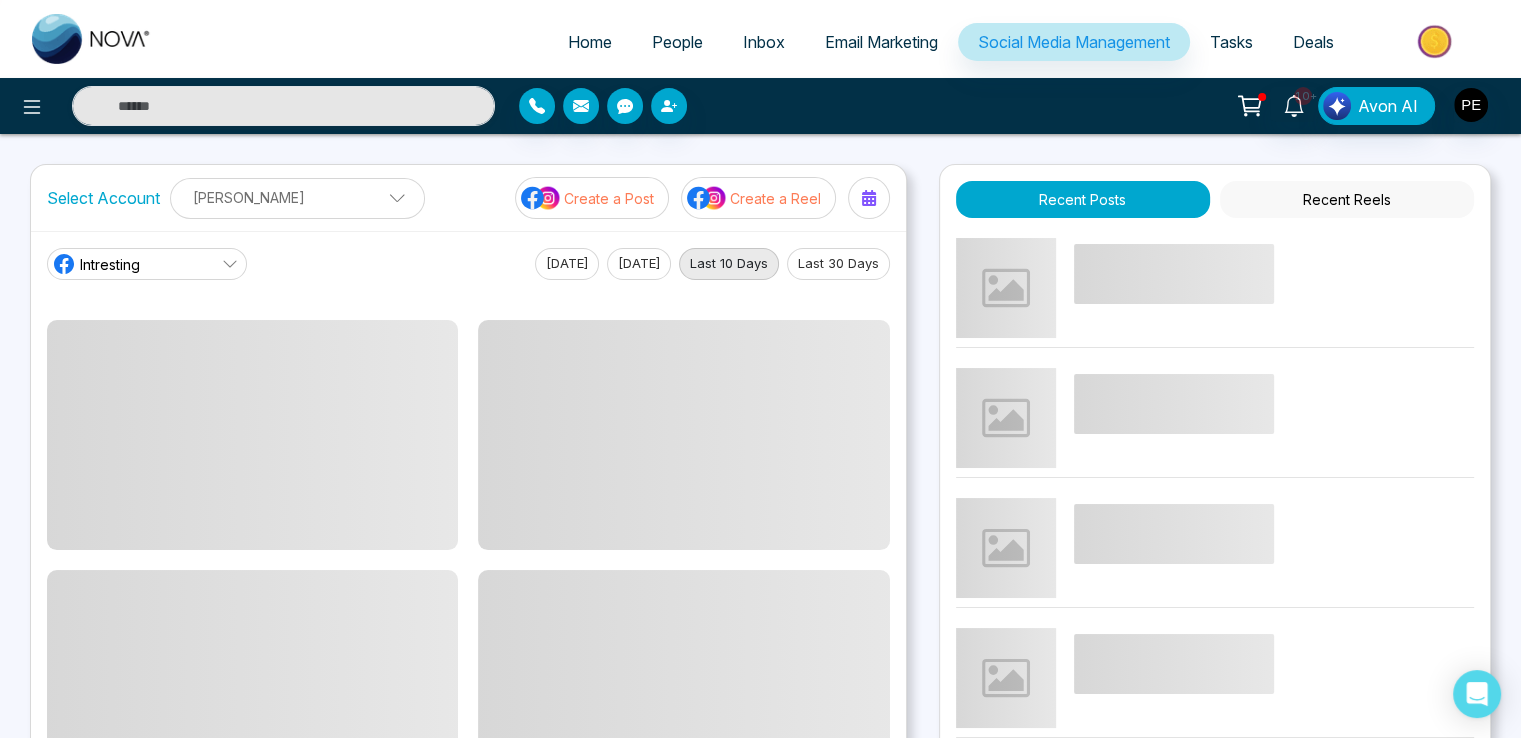 click on "Lokesh Joshi" at bounding box center (297, 197) 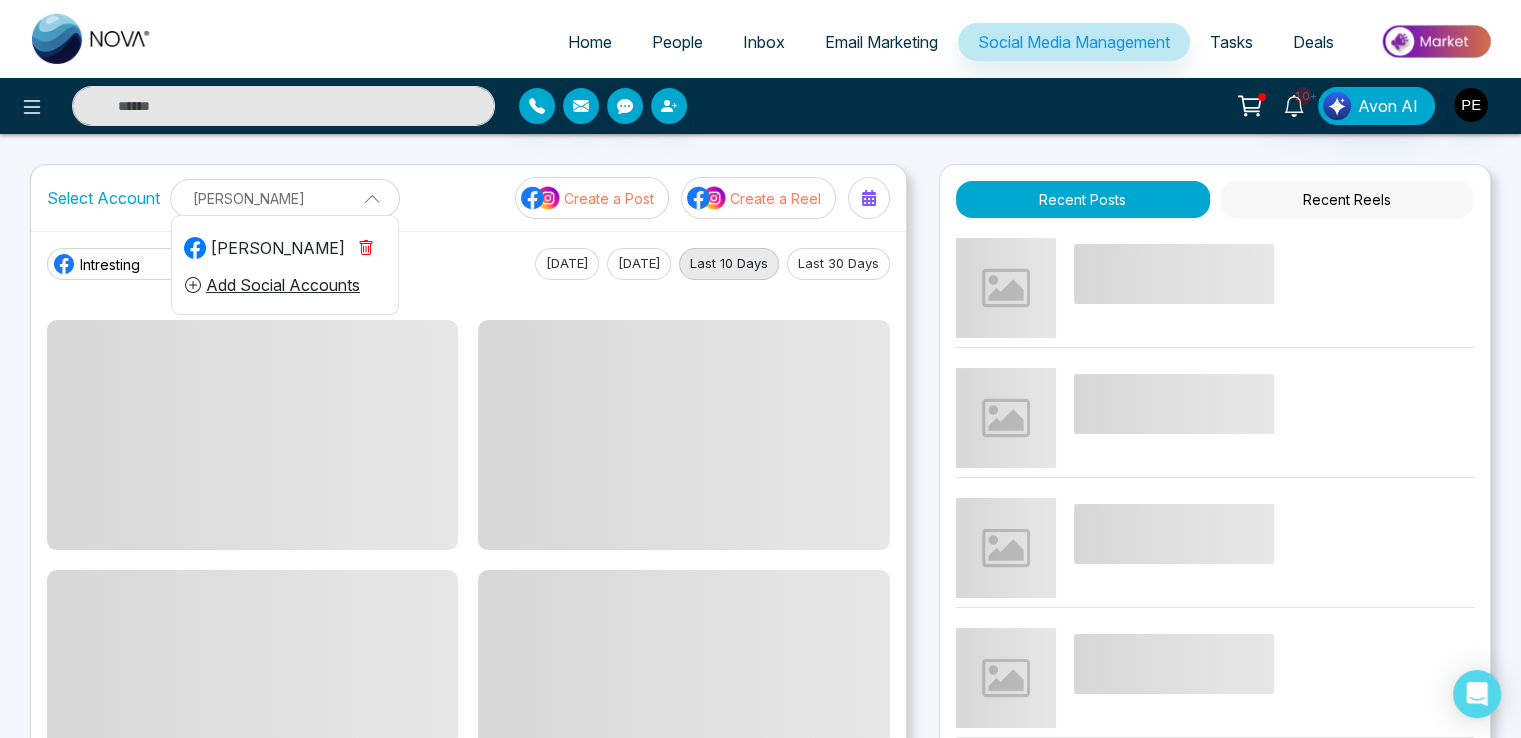 click 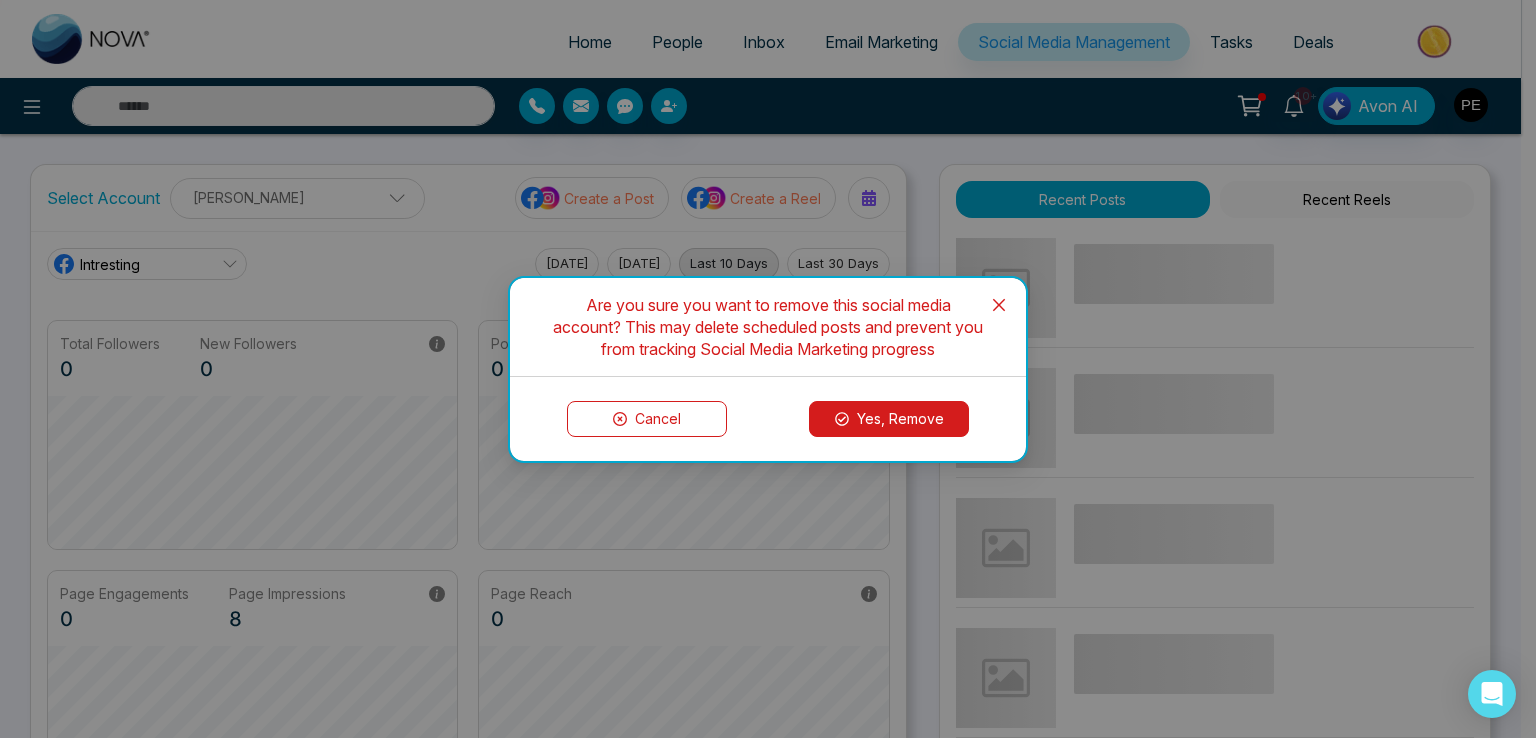 click on "Yes, Remove" at bounding box center [889, 419] 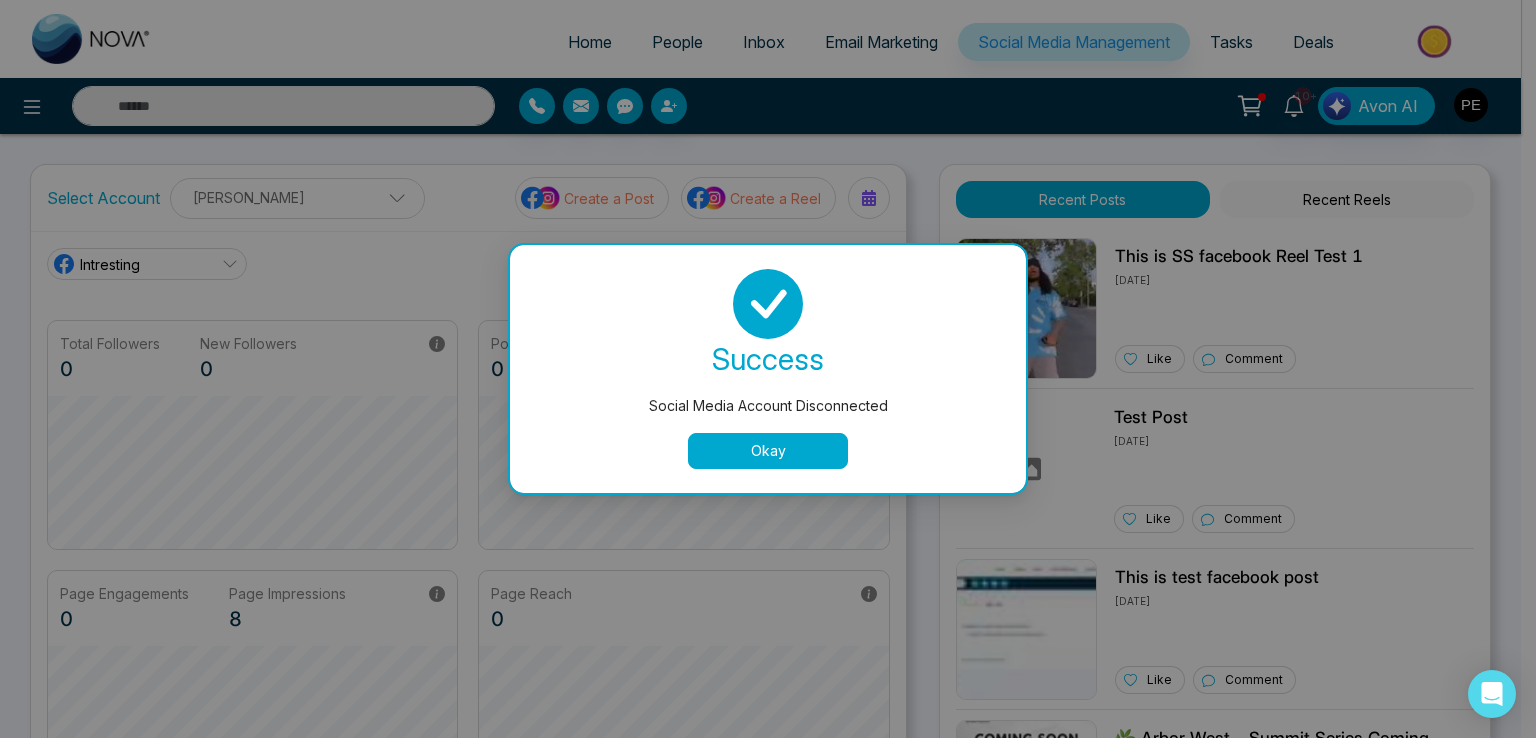 click on "Okay" at bounding box center (768, 451) 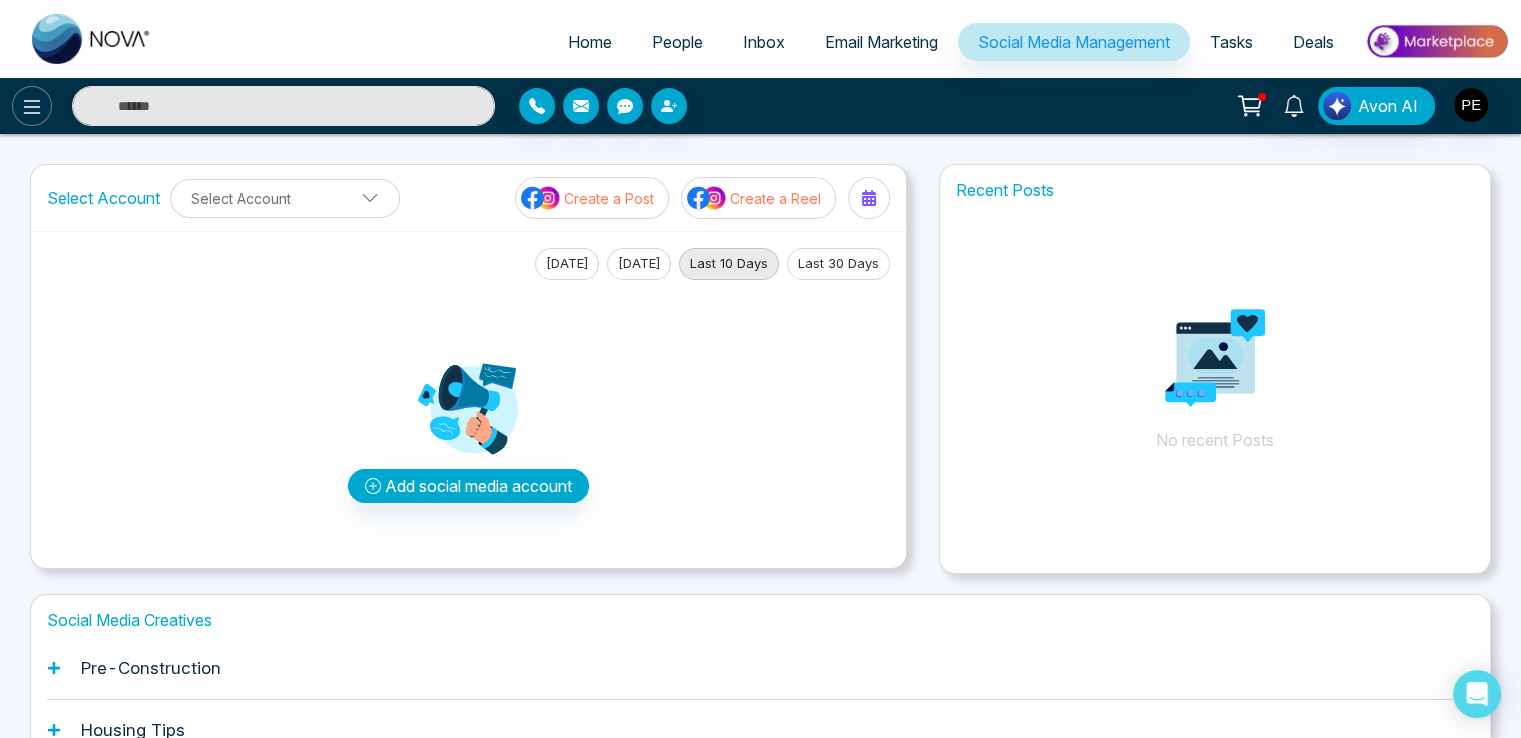 click 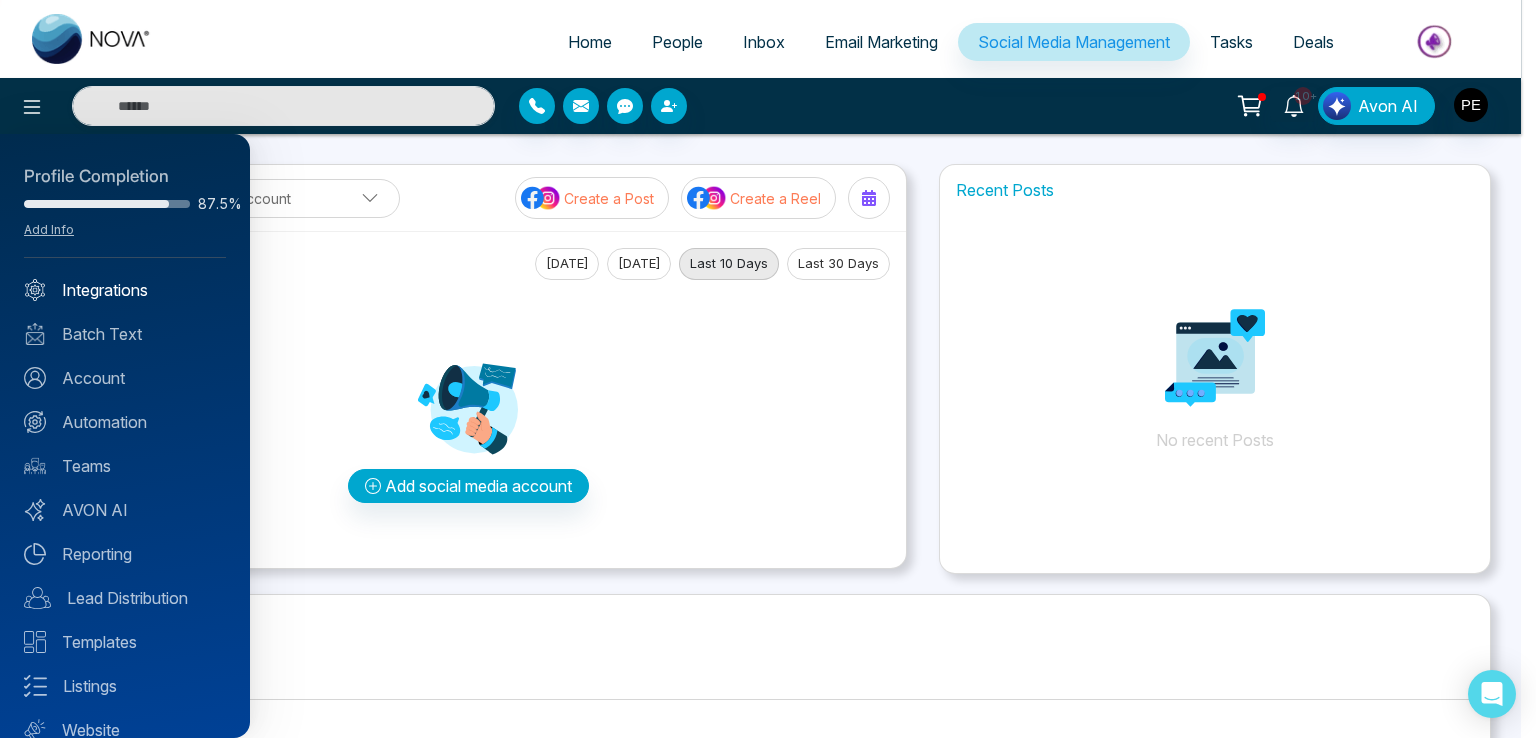 click on "Integrations" at bounding box center [125, 290] 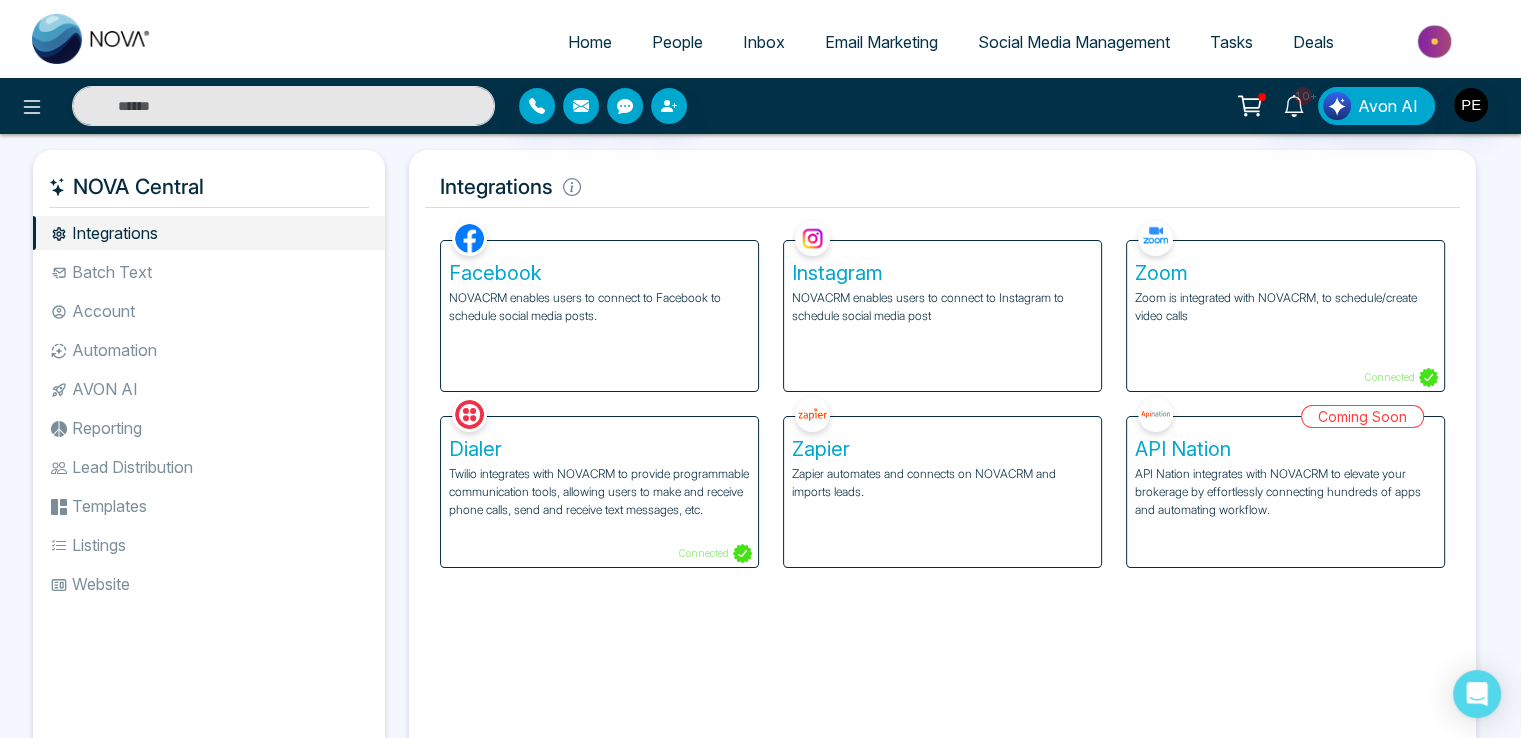 click on "NOVACRM enables users to connect to Facebook to schedule social media  posts." at bounding box center (599, 307) 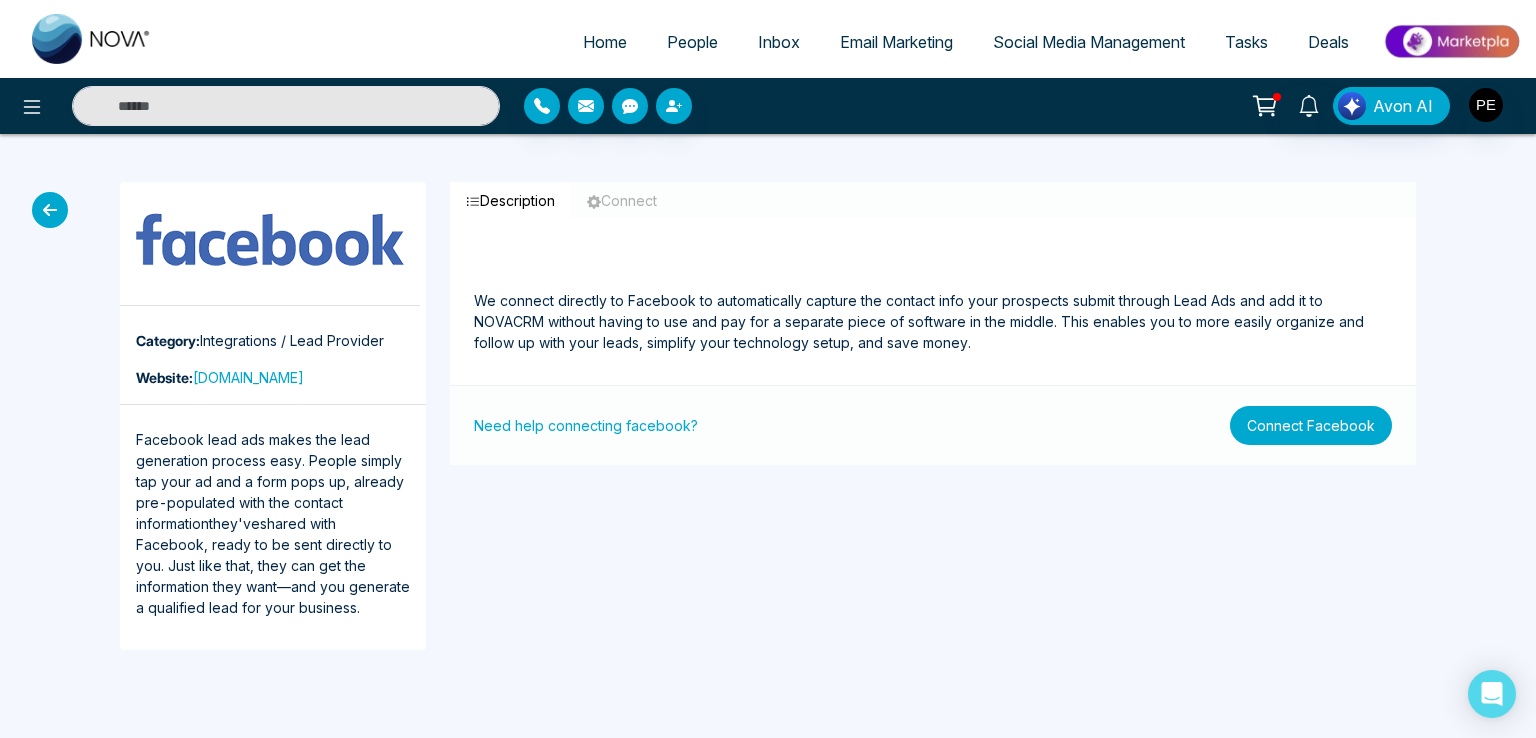 click on "Connect Facebook" at bounding box center [1311, 425] 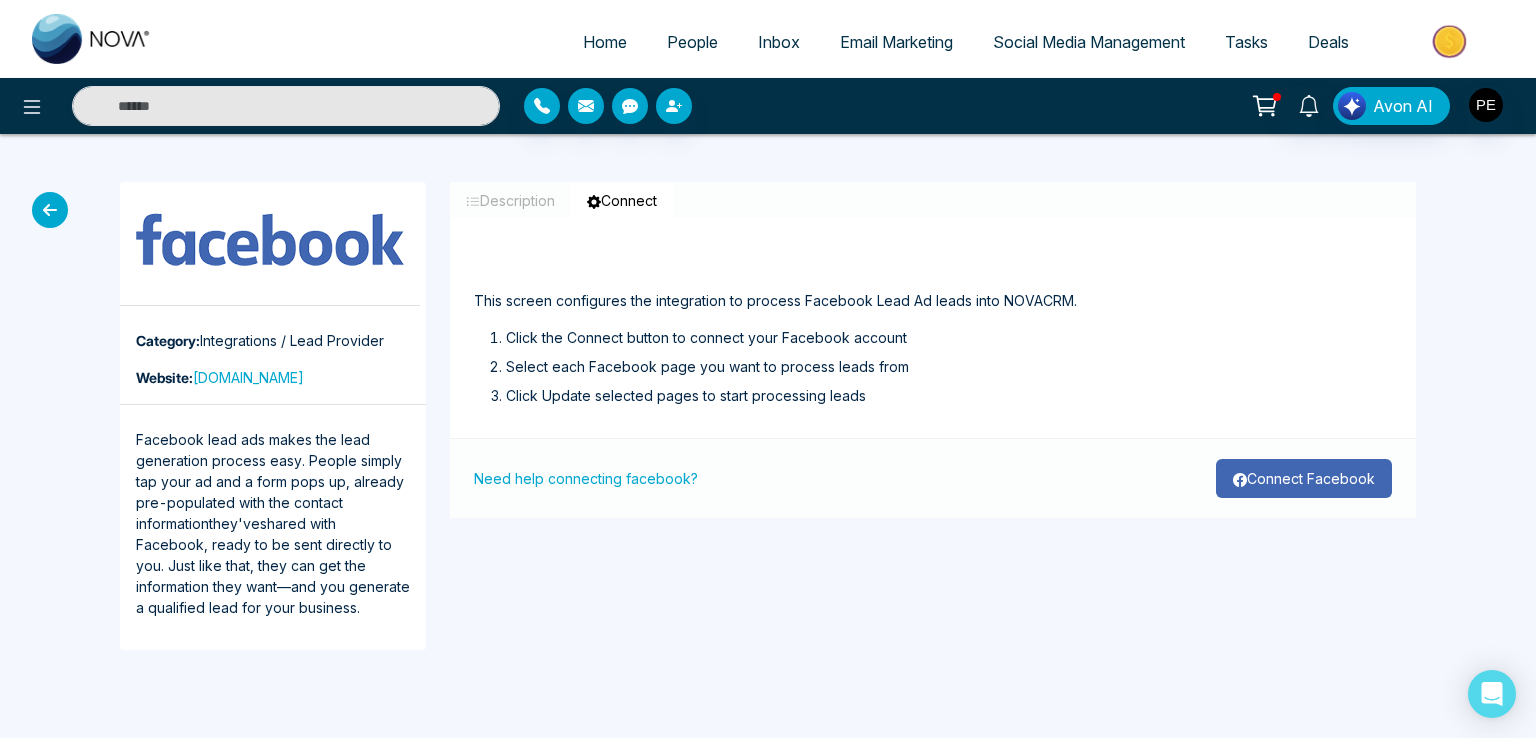 click on "Connect Facebook" at bounding box center [1304, 478] 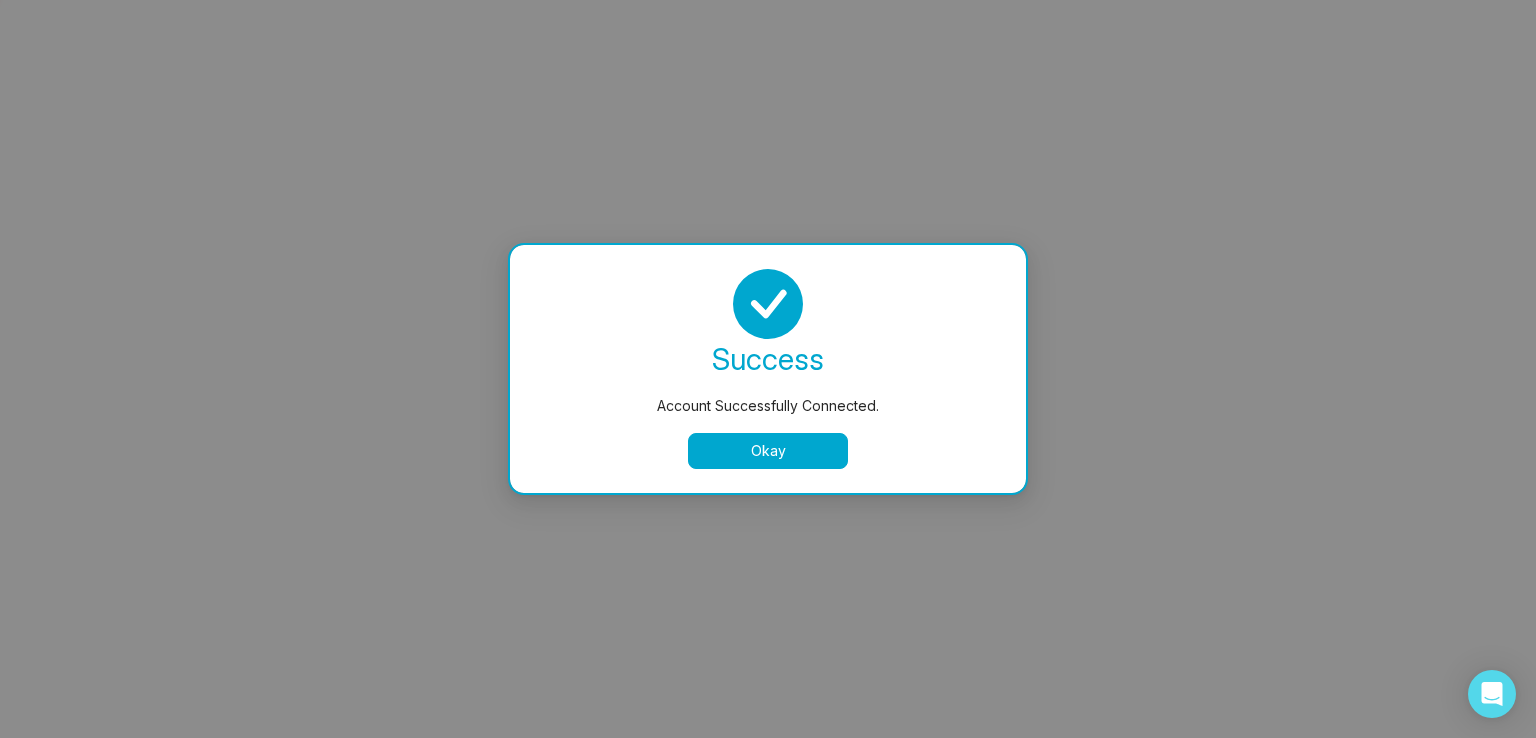 click on "Okay" at bounding box center [768, 451] 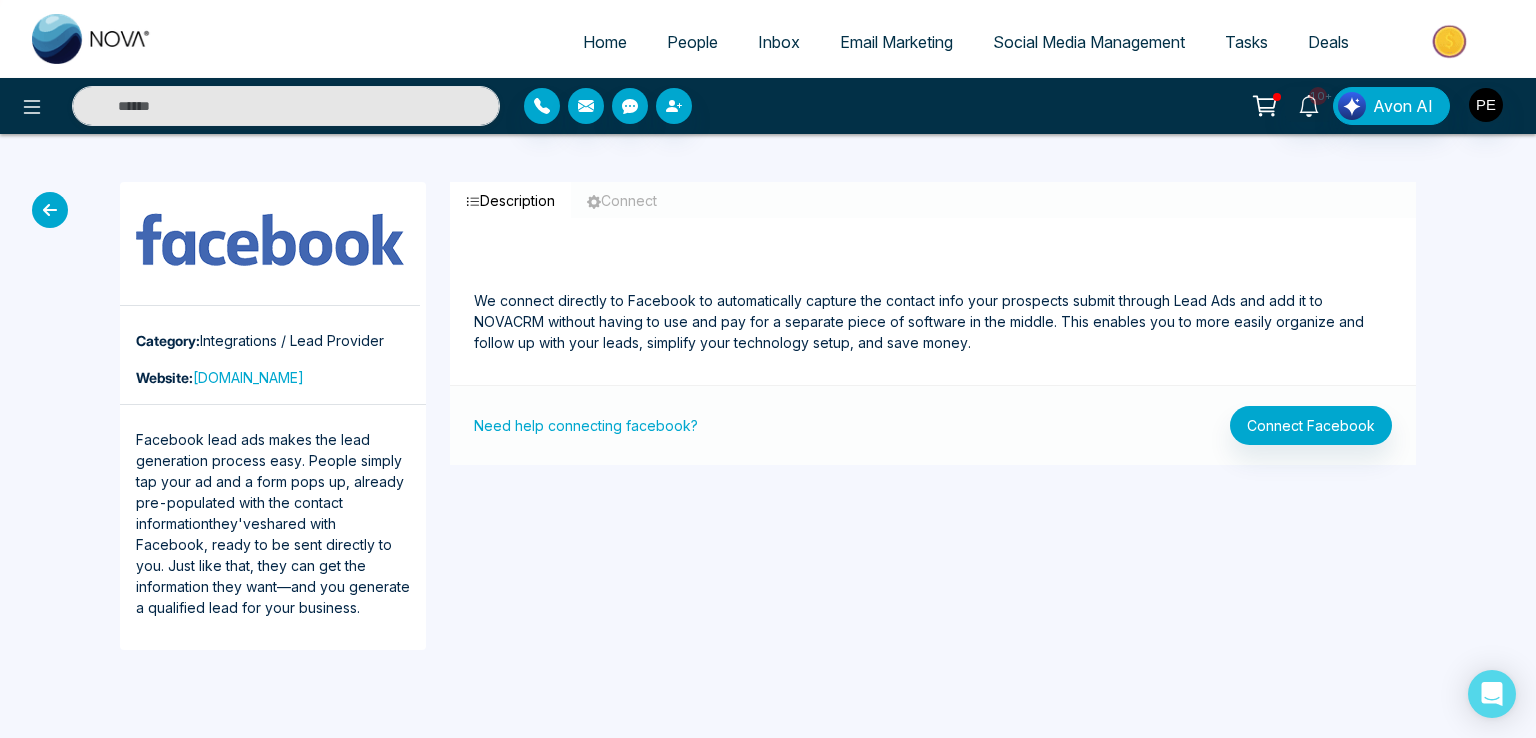click at bounding box center (50, 210) 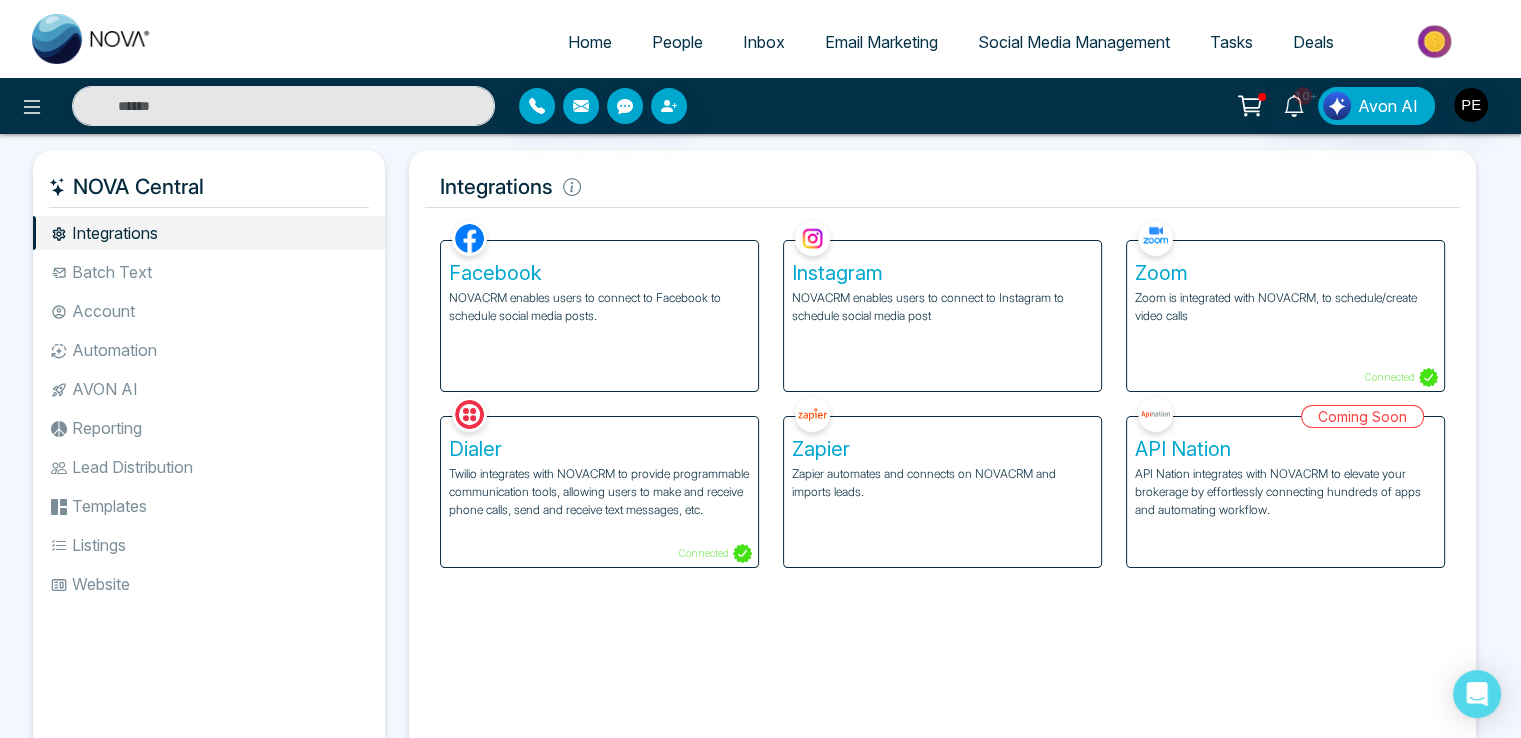 click on "Facebook NOVACRM enables users to connect to Facebook to schedule social media  posts." at bounding box center [599, 316] 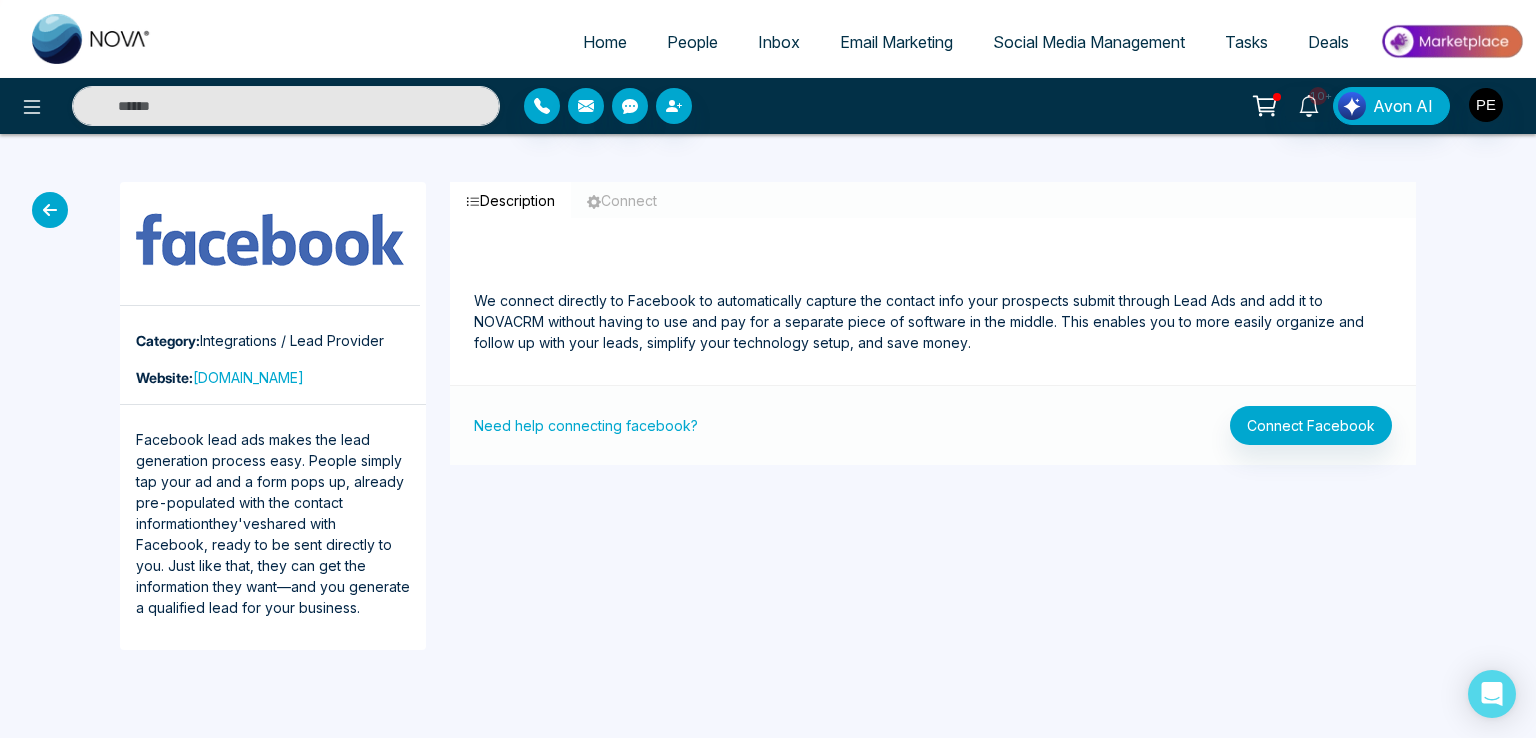 click at bounding box center [50, 210] 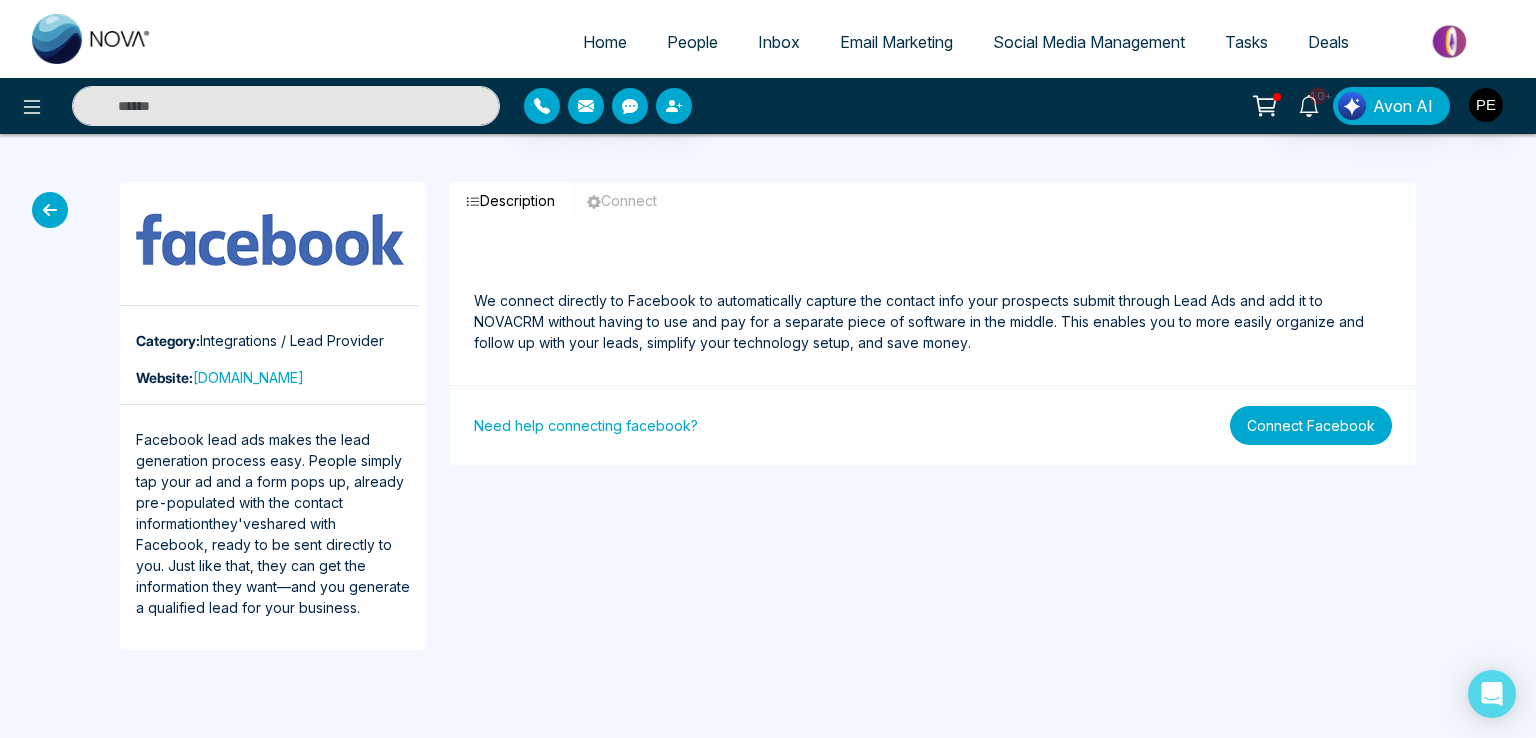 click on "Connect Facebook" at bounding box center (1311, 425) 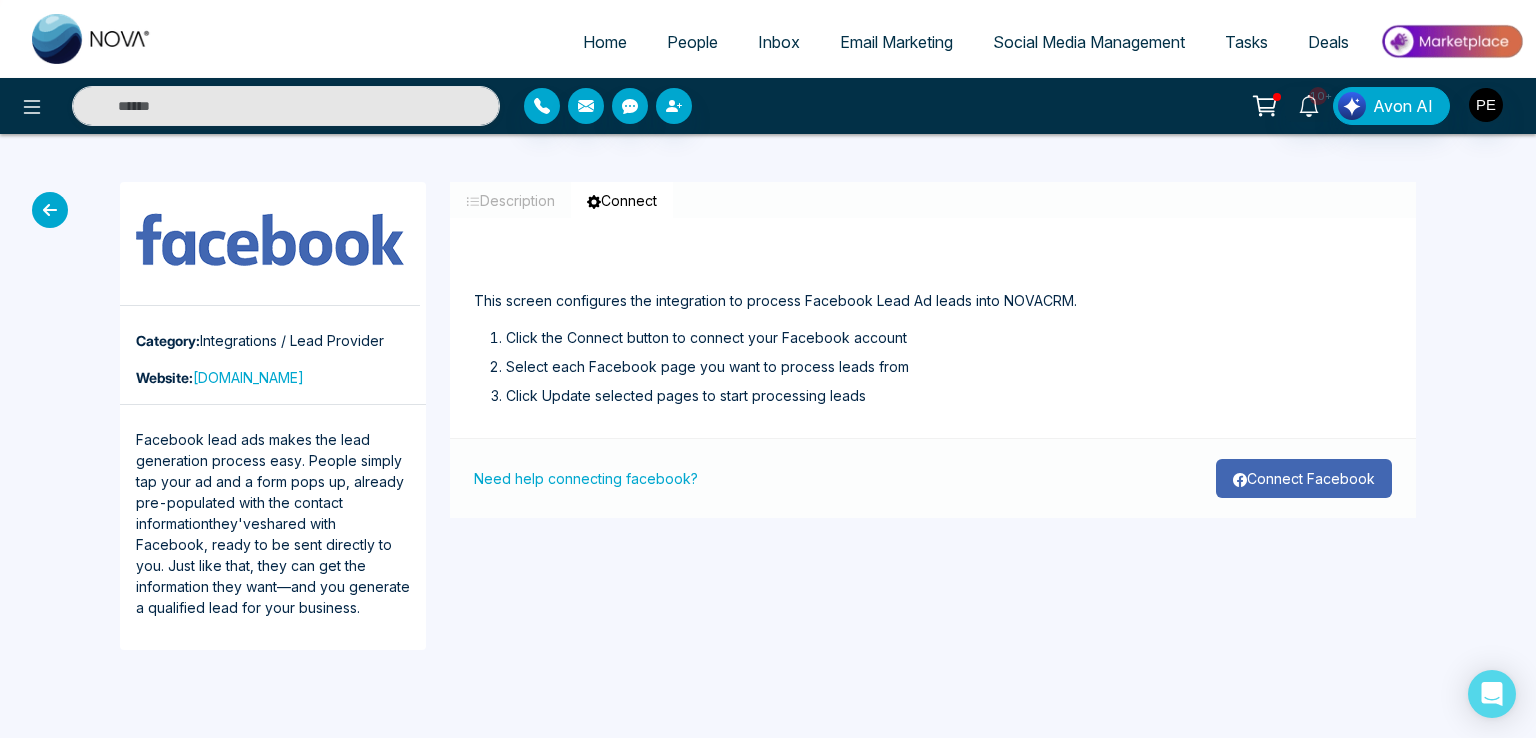 click on "Connect Facebook" at bounding box center (1304, 478) 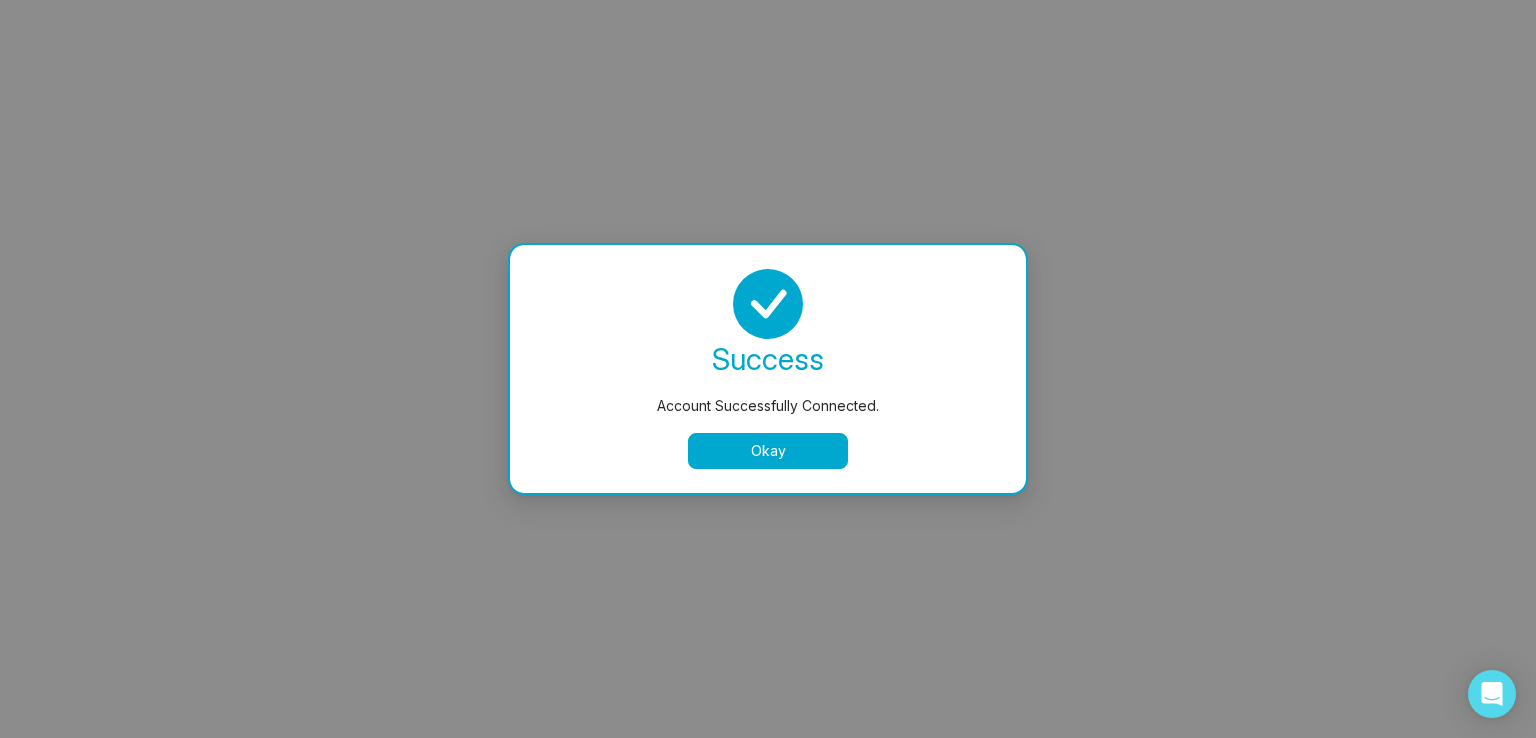 click on "Okay" at bounding box center (768, 451) 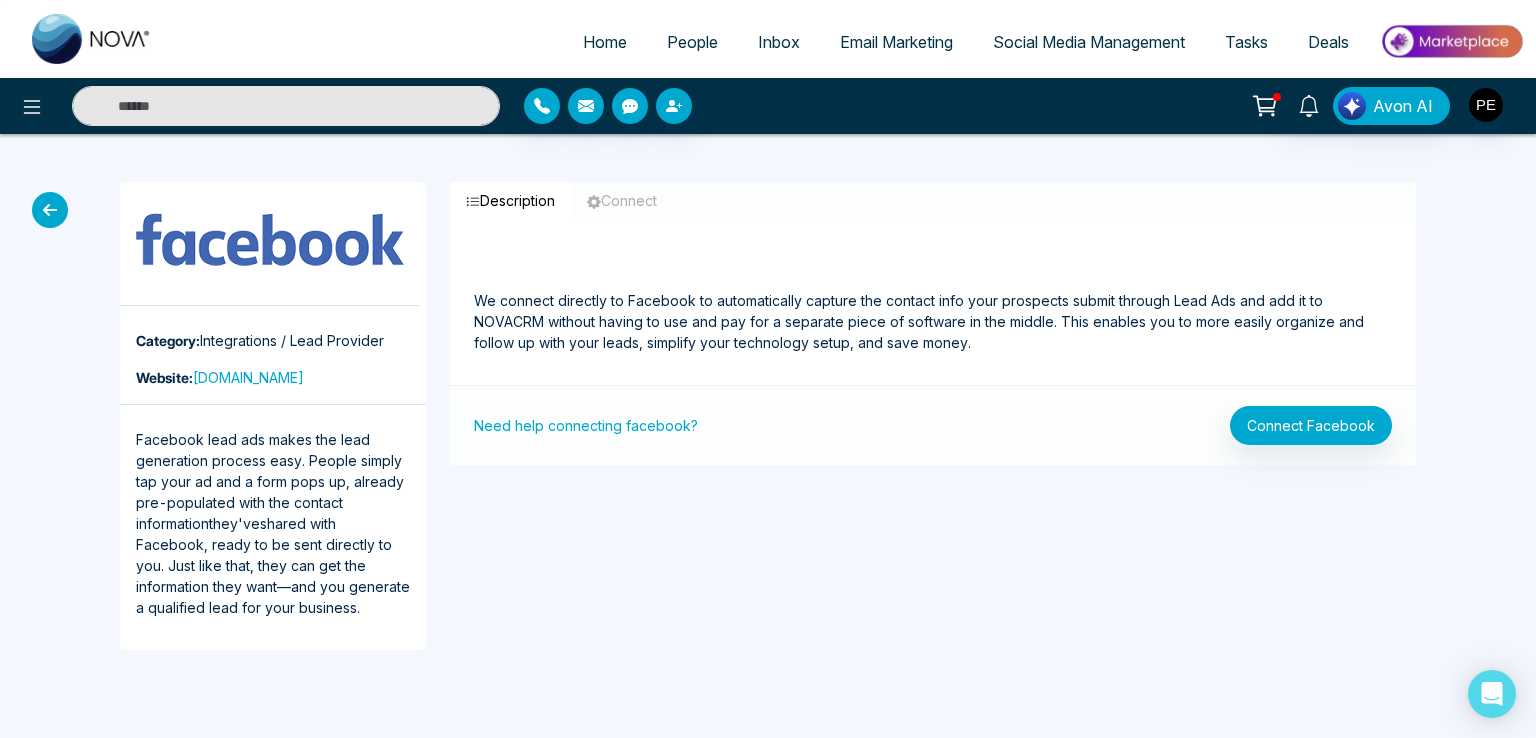 click at bounding box center [50, 210] 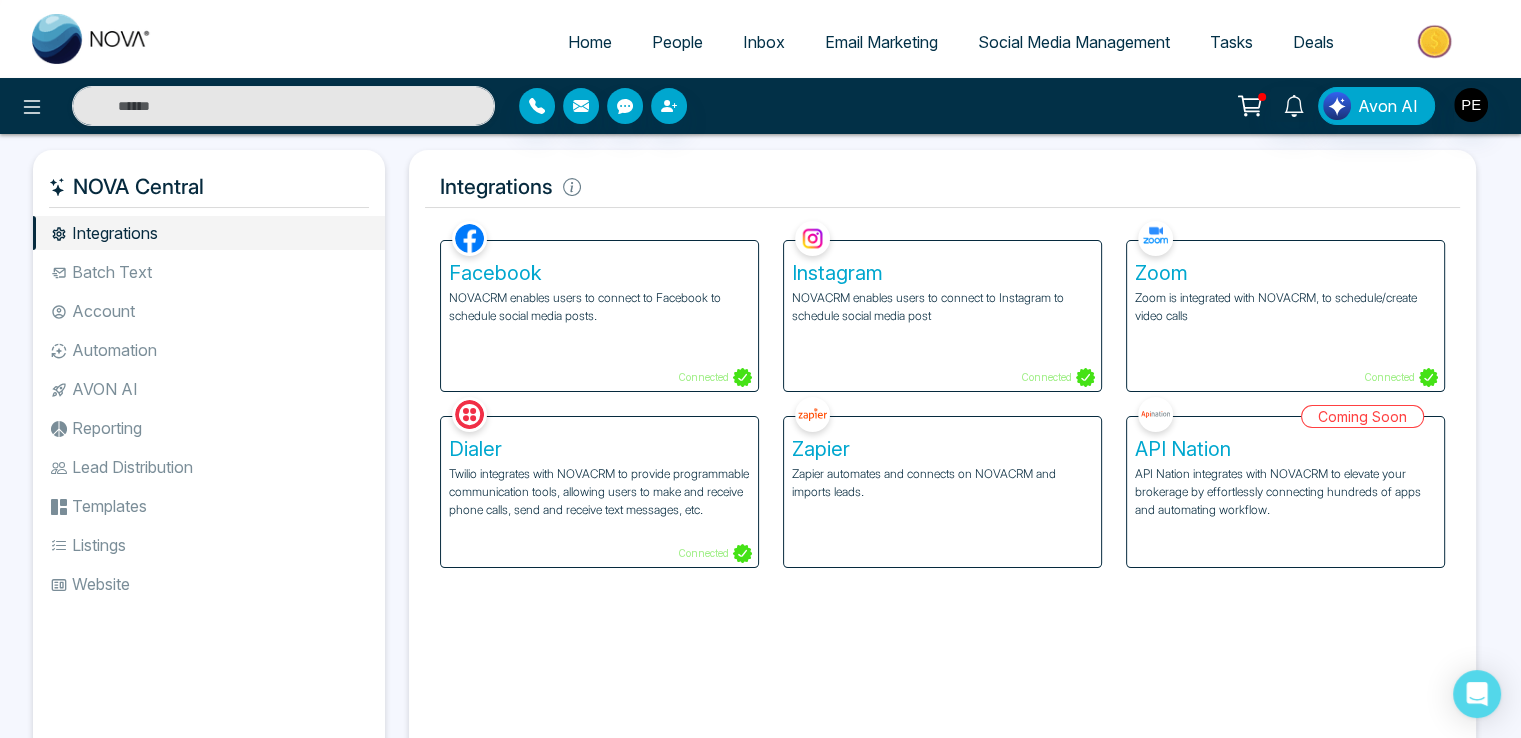click on "Facebook NOVACRM enables users to connect to Facebook to schedule social media  posts. Connected" at bounding box center (599, 316) 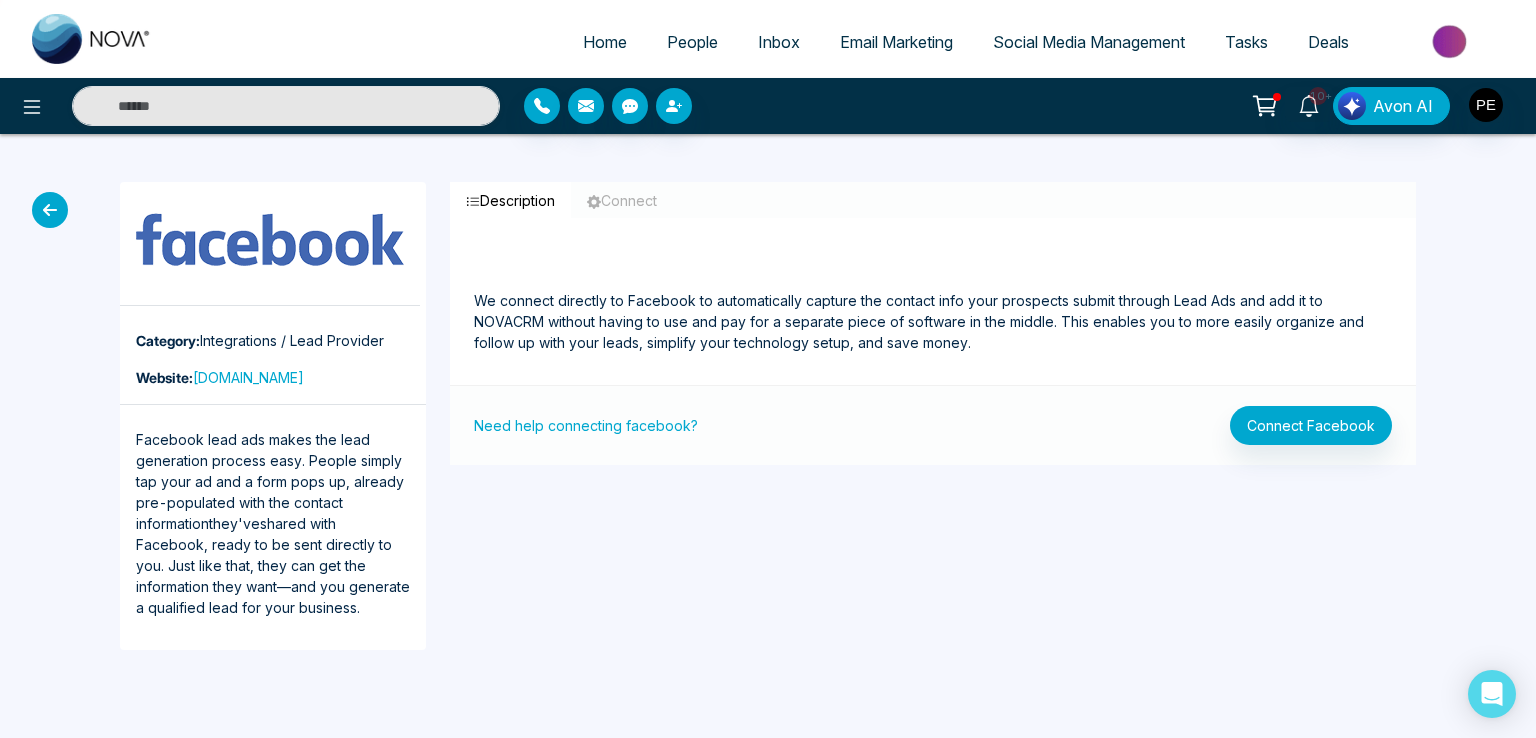 click on "Connect" at bounding box center [622, 200] 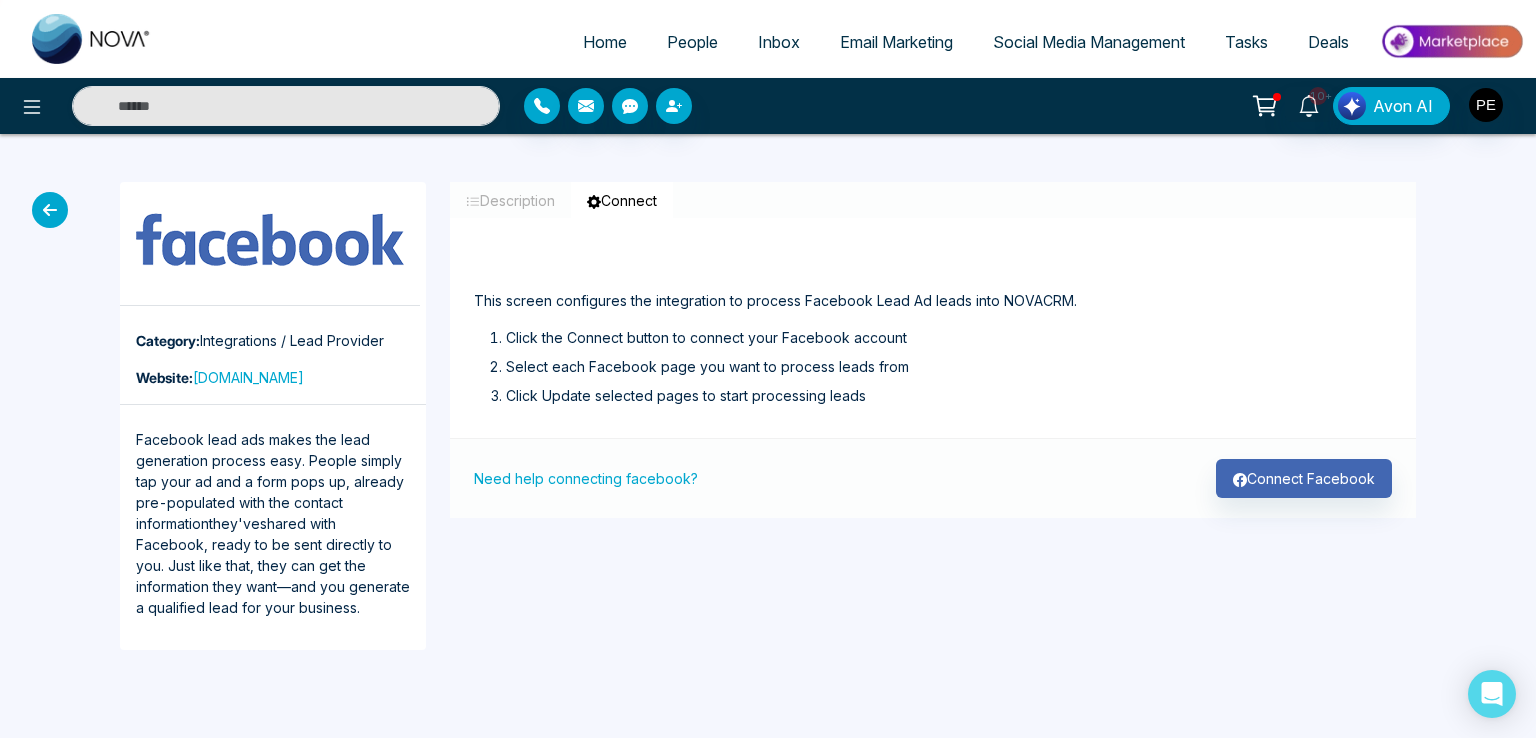click on "Description" at bounding box center (510, 200) 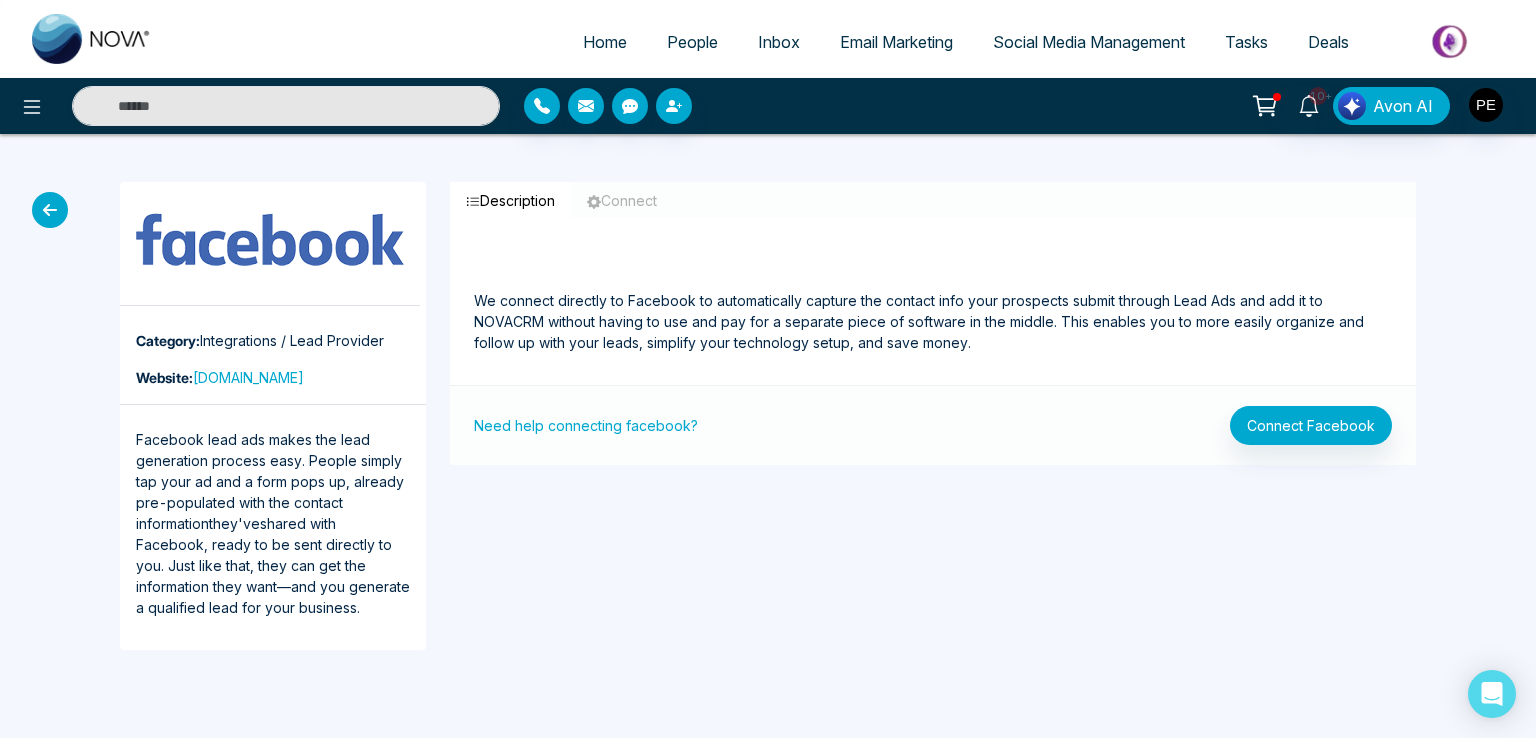 click at bounding box center [50, 210] 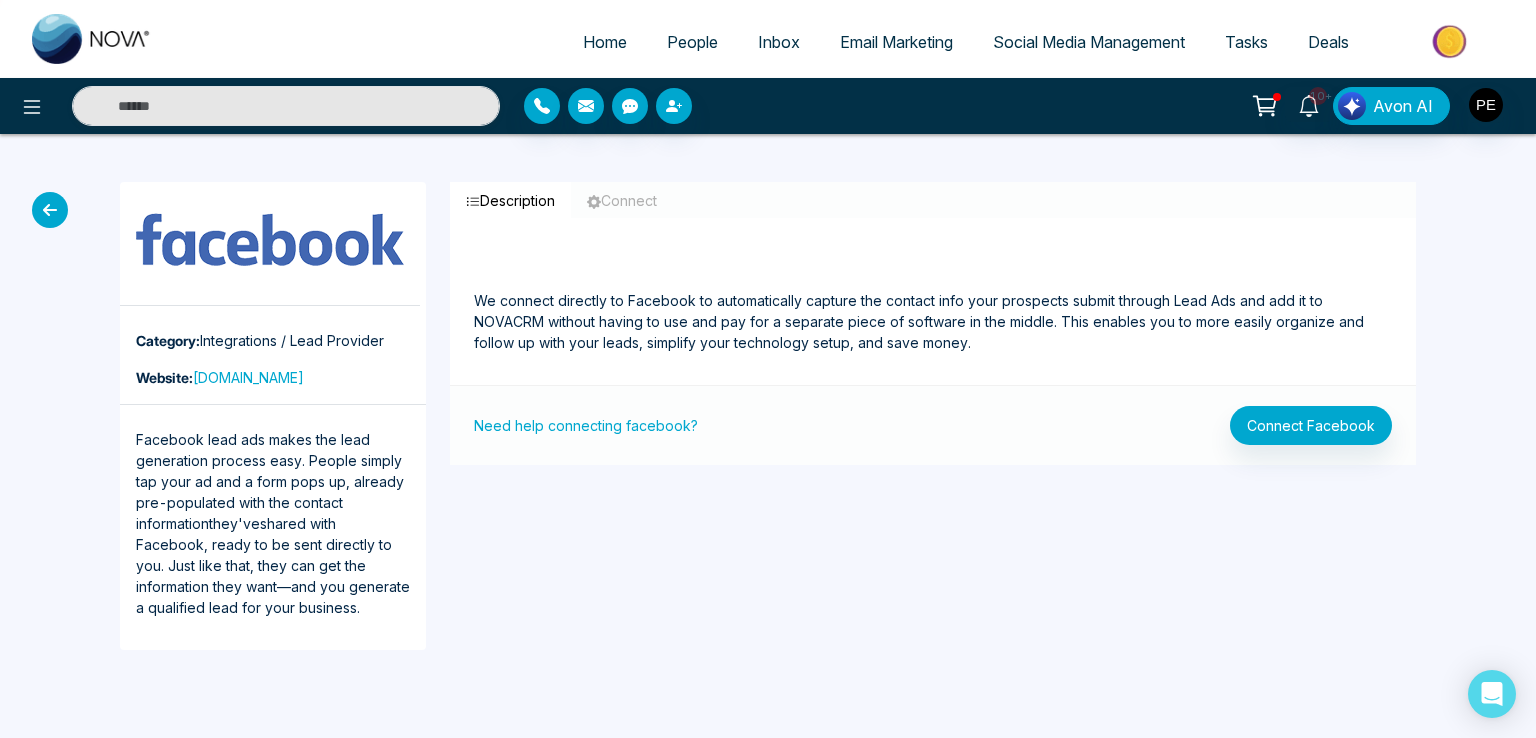 click at bounding box center (50, 210) 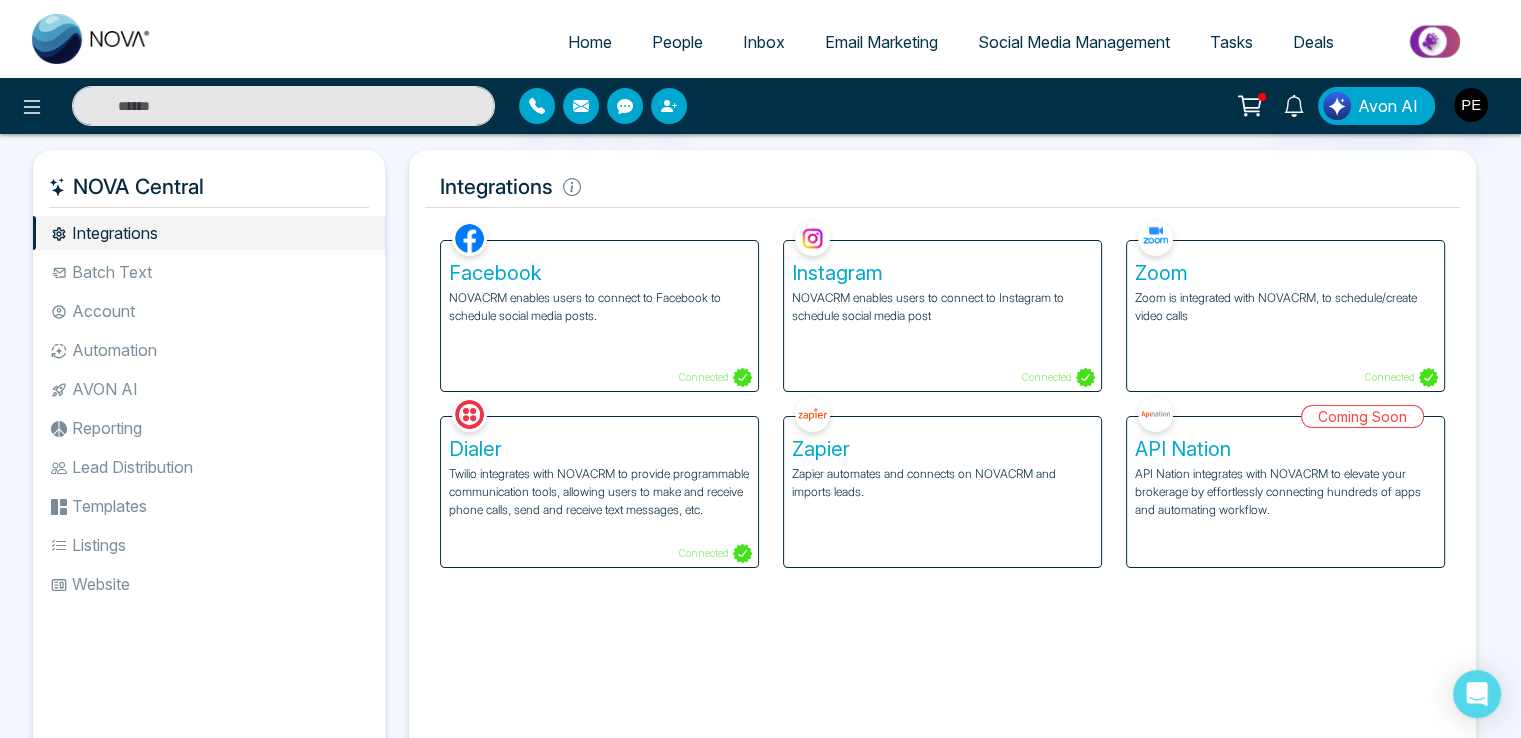 click on "Facebook NOVACRM enables users to connect to Facebook to schedule social media  posts. Connected" at bounding box center (599, 316) 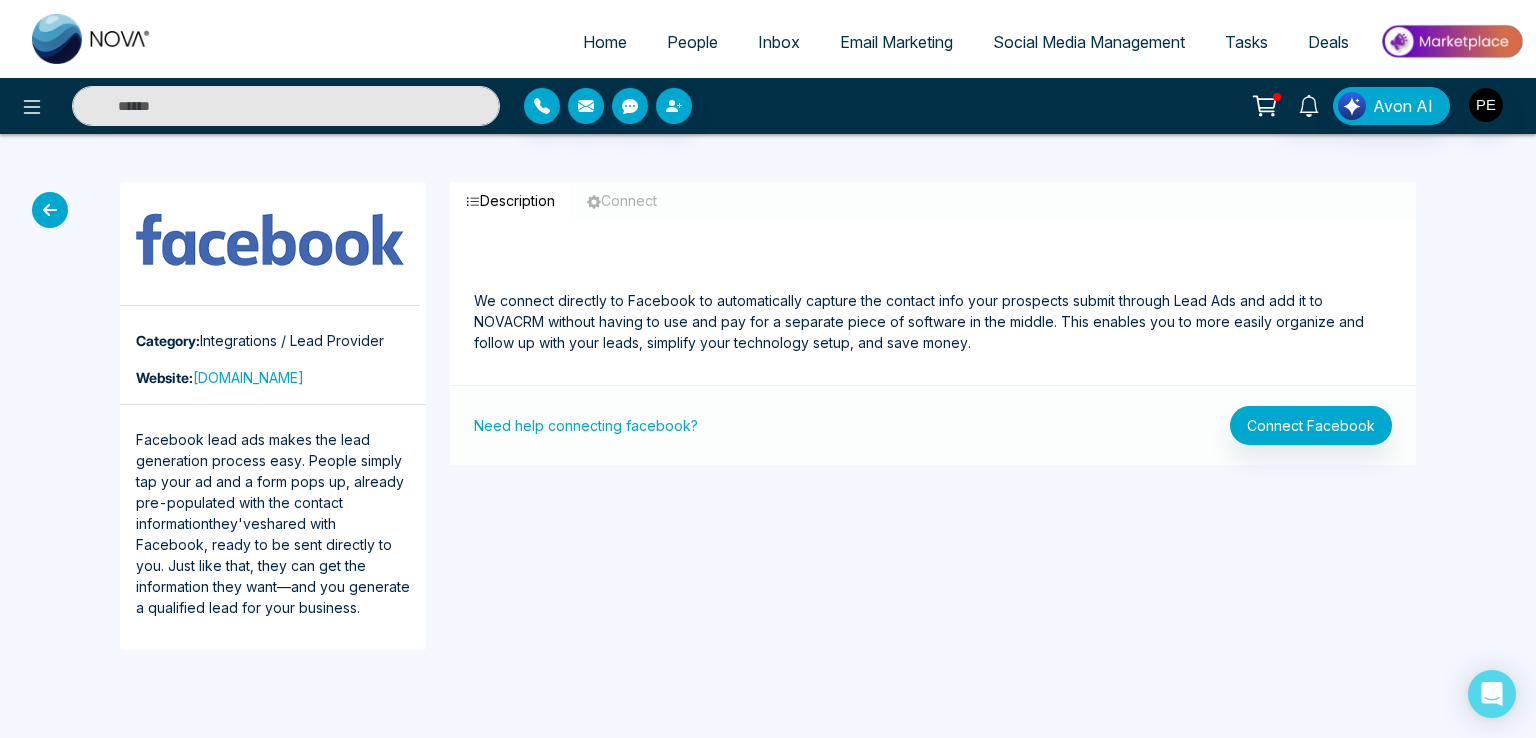 click at bounding box center [50, 210] 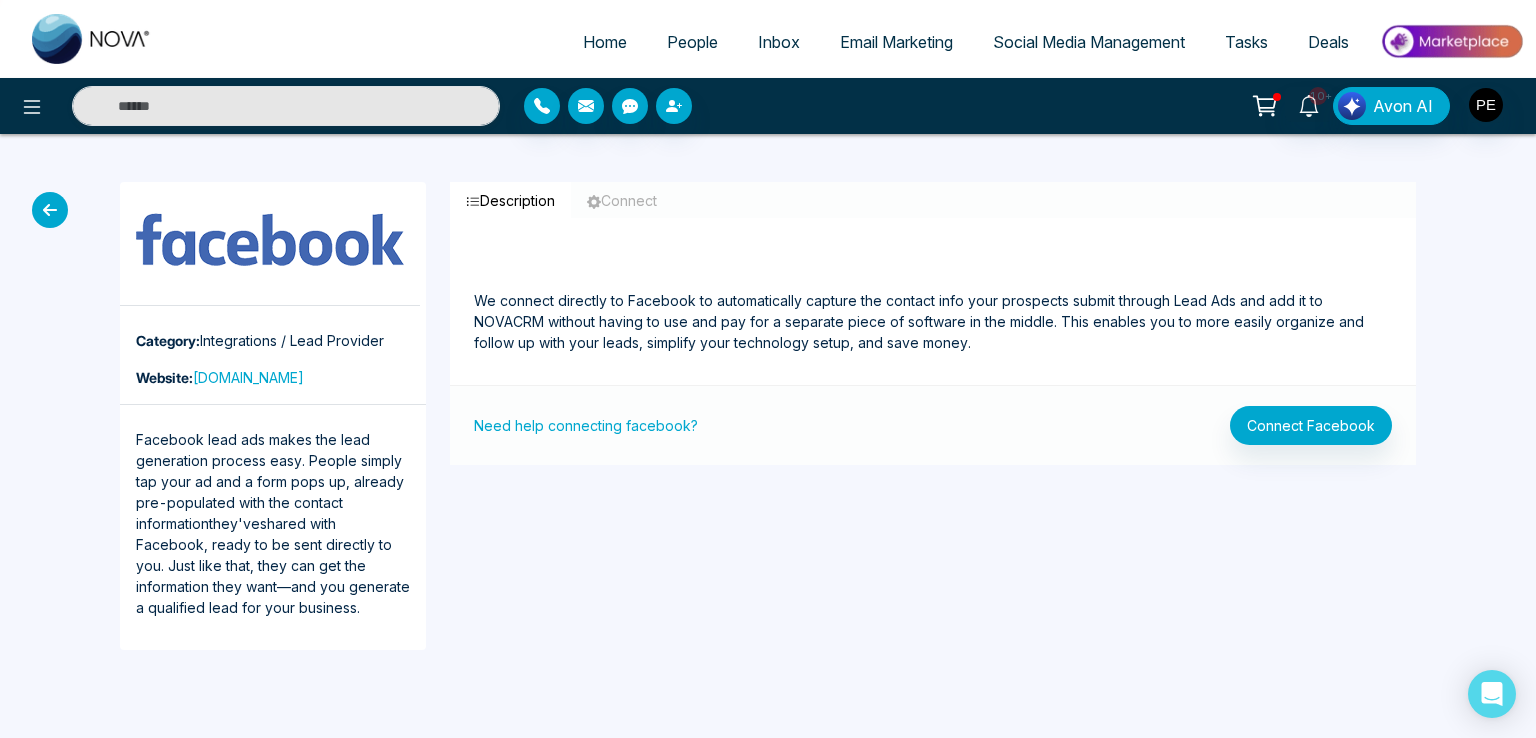 click at bounding box center (50, 210) 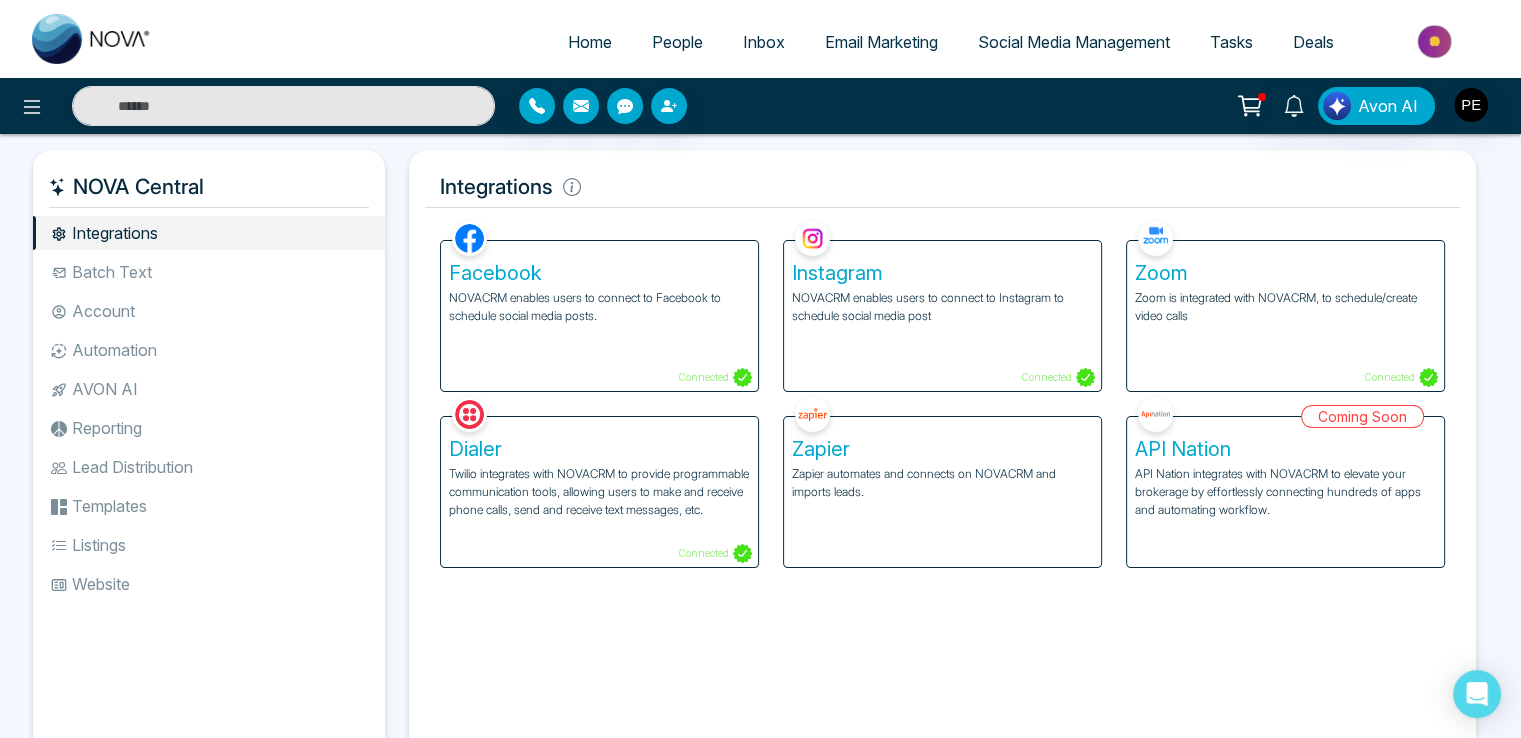 click on "NOVACRM enables users to connect to Instagram to schedule social media post" at bounding box center (942, 307) 